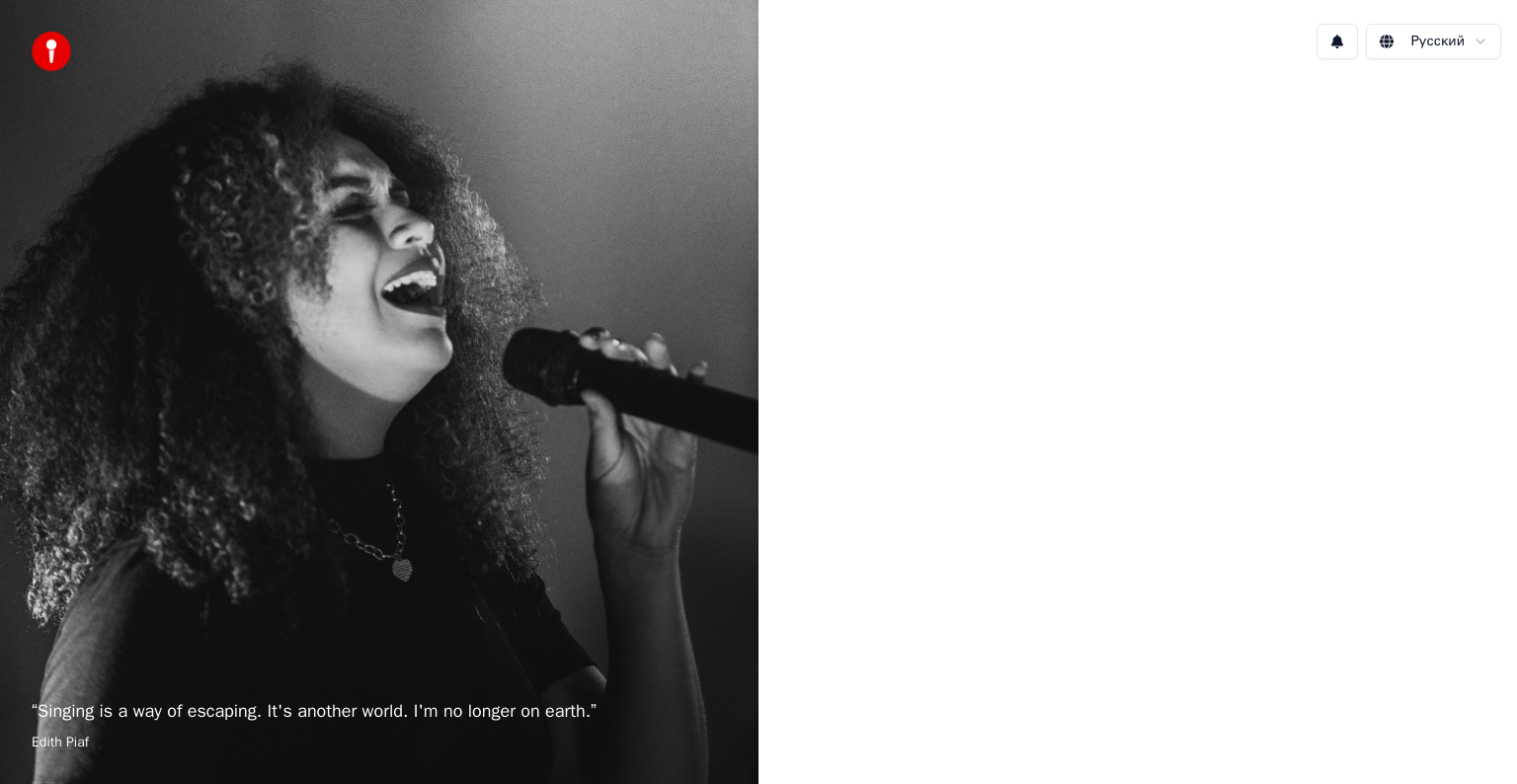 scroll, scrollTop: 0, scrollLeft: 0, axis: both 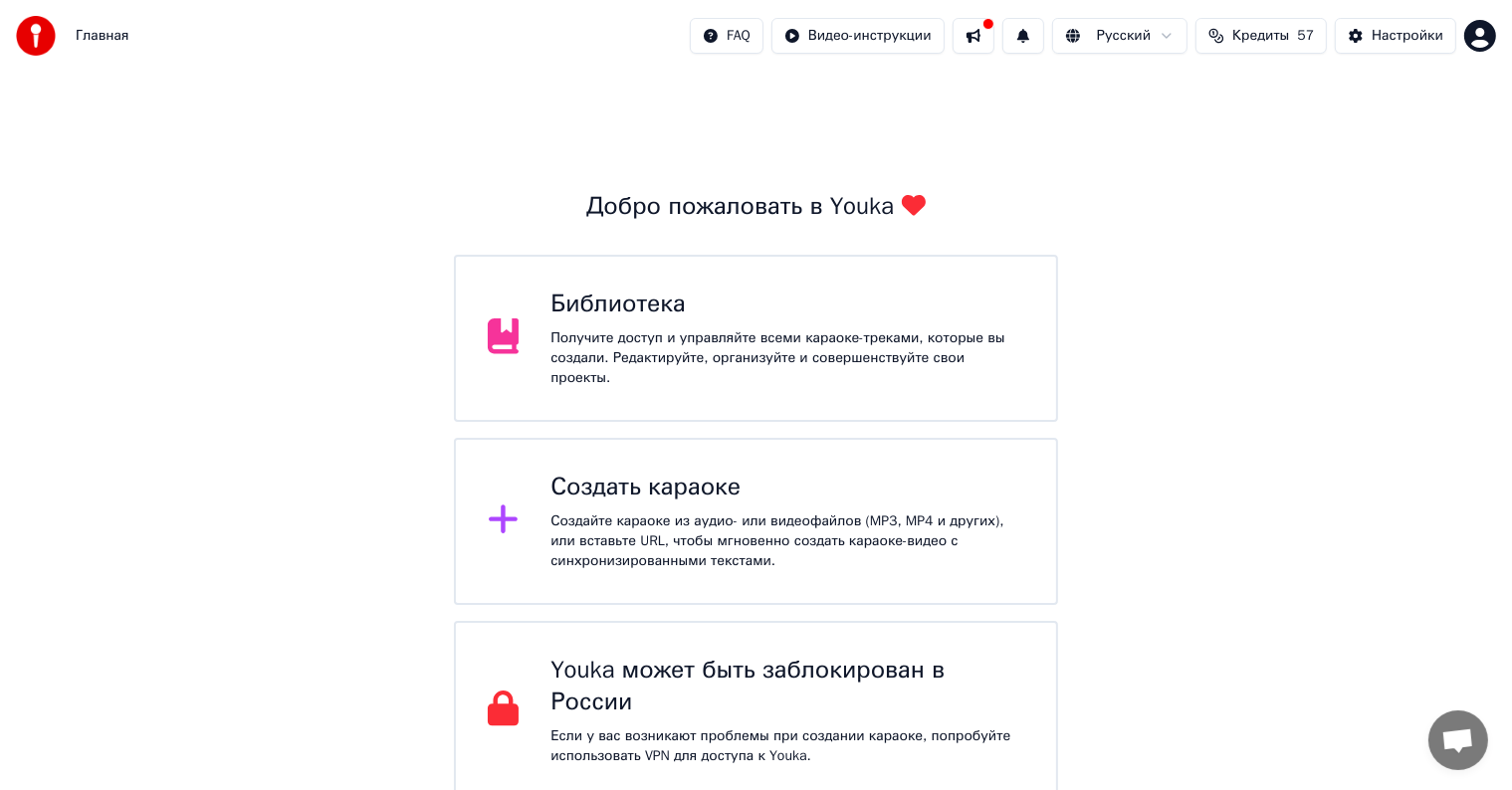 click 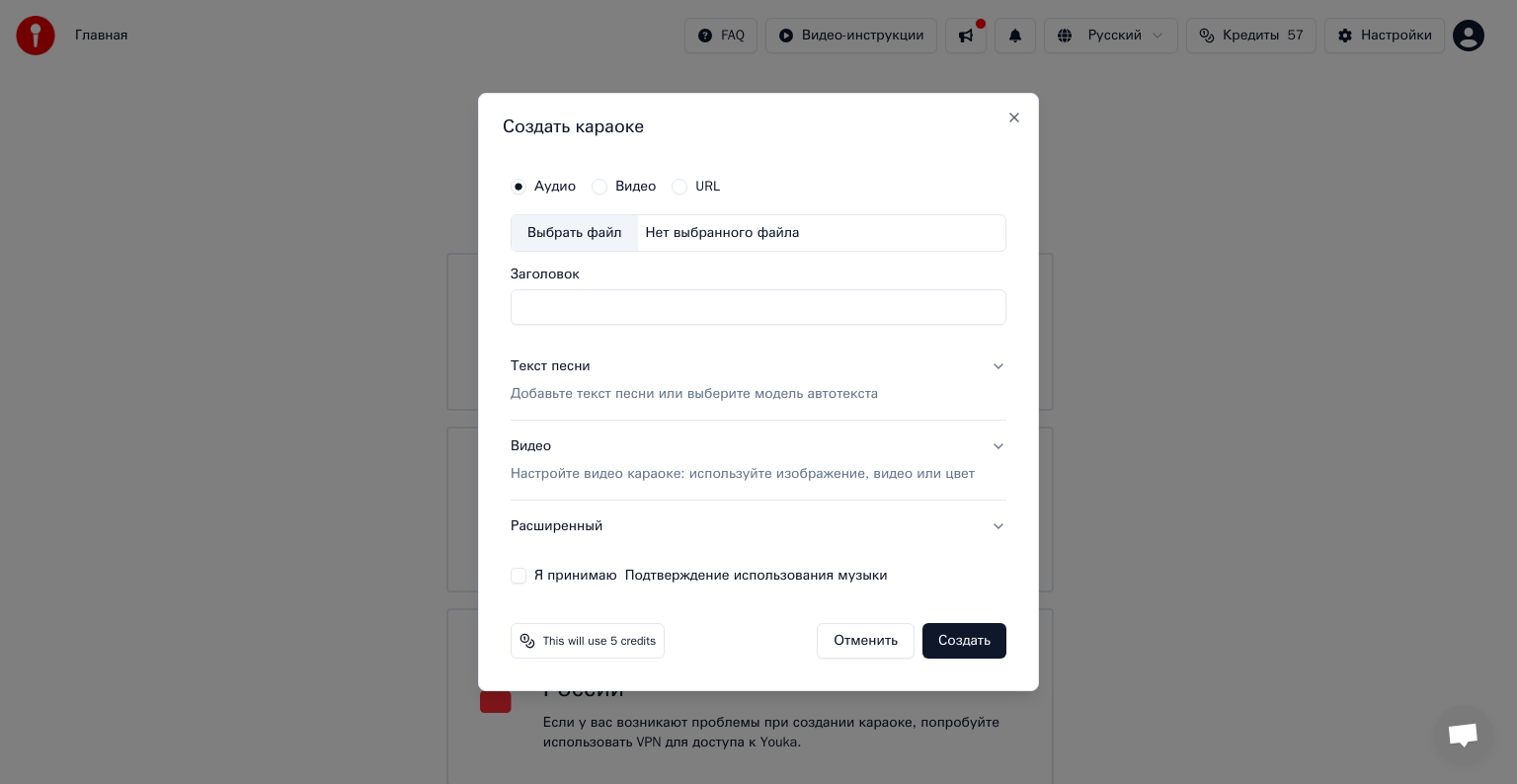 click on "Выбрать файл" at bounding box center (575, 233) 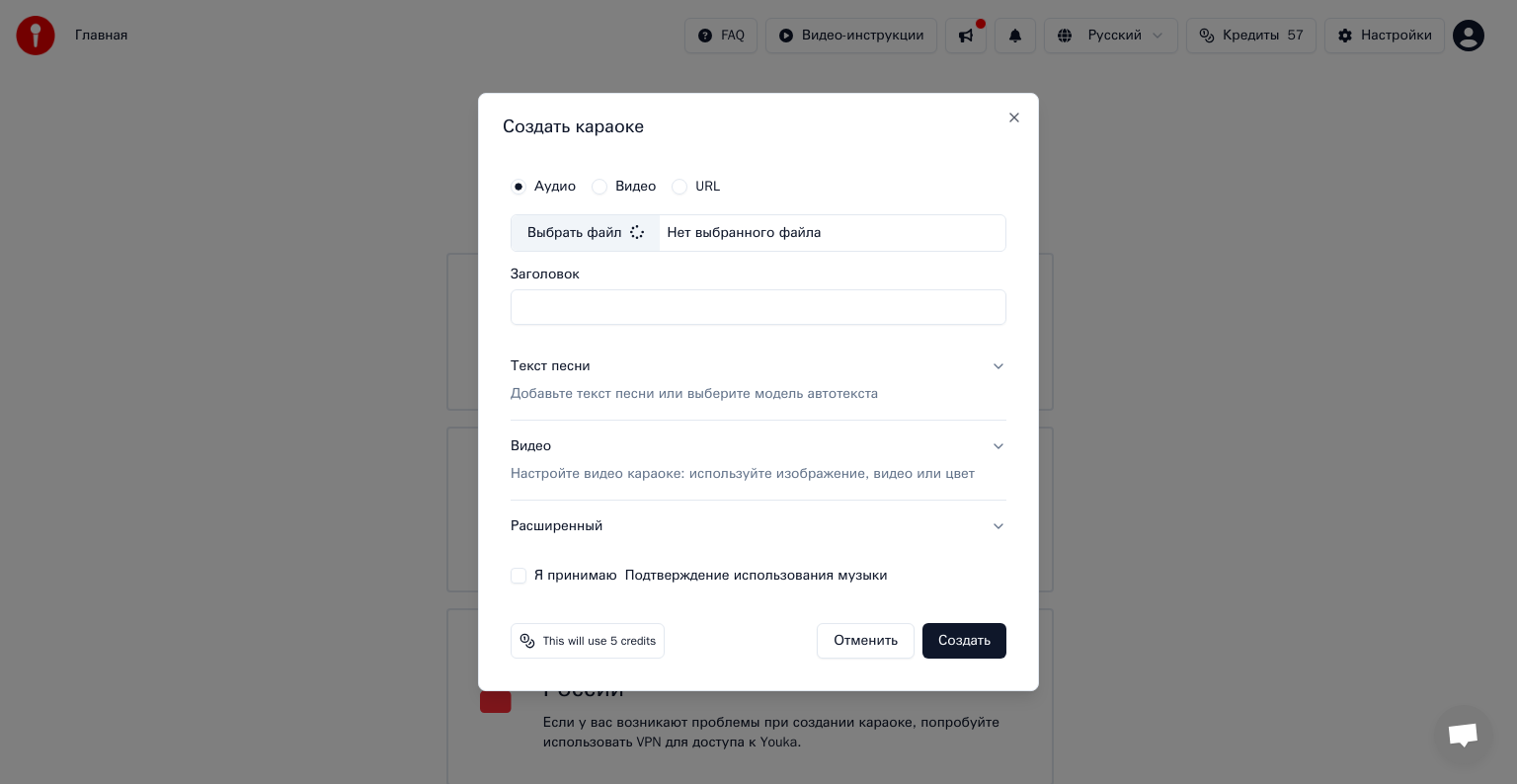 type on "**********" 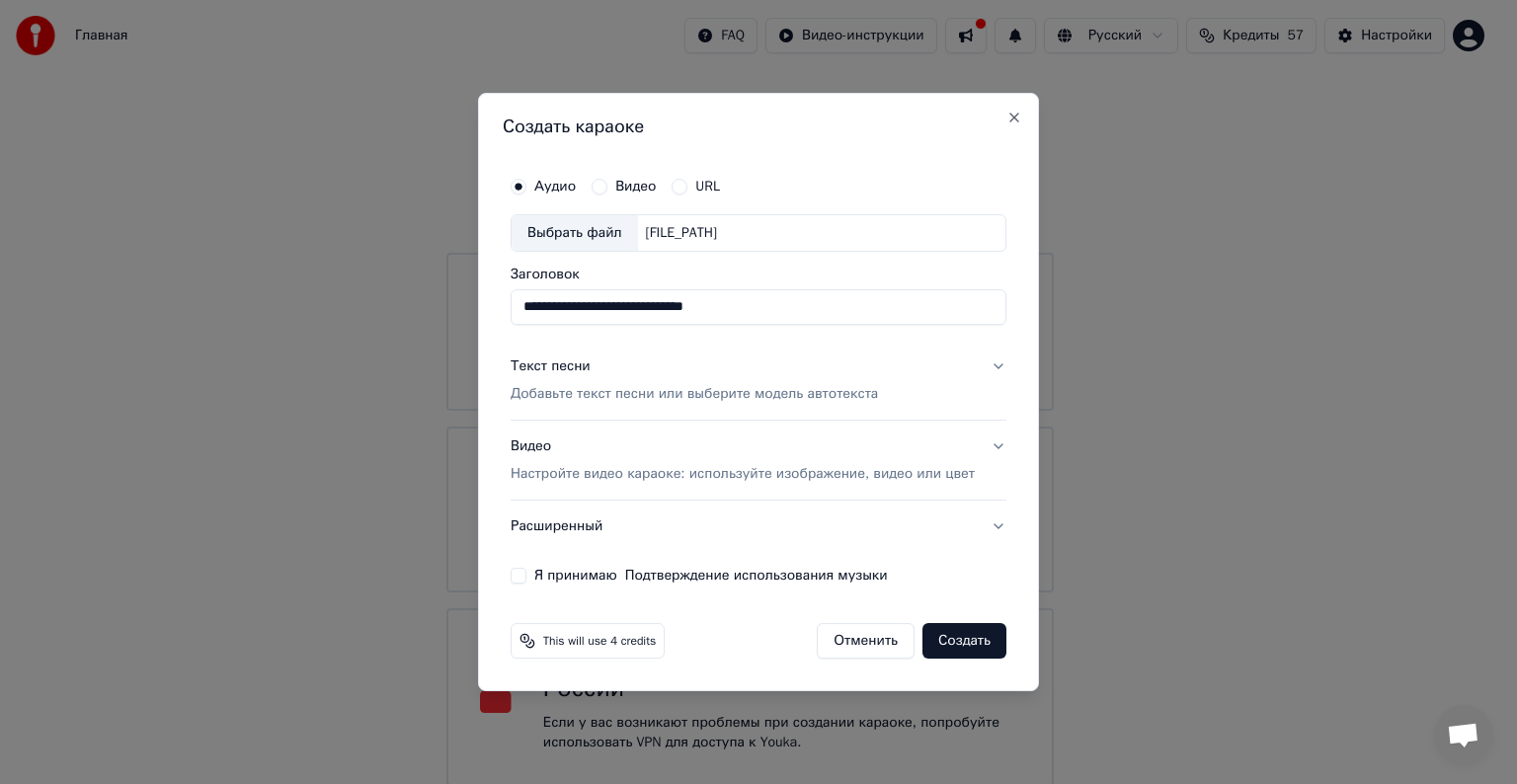 click on "Текст песни" at bounding box center (550, 366) 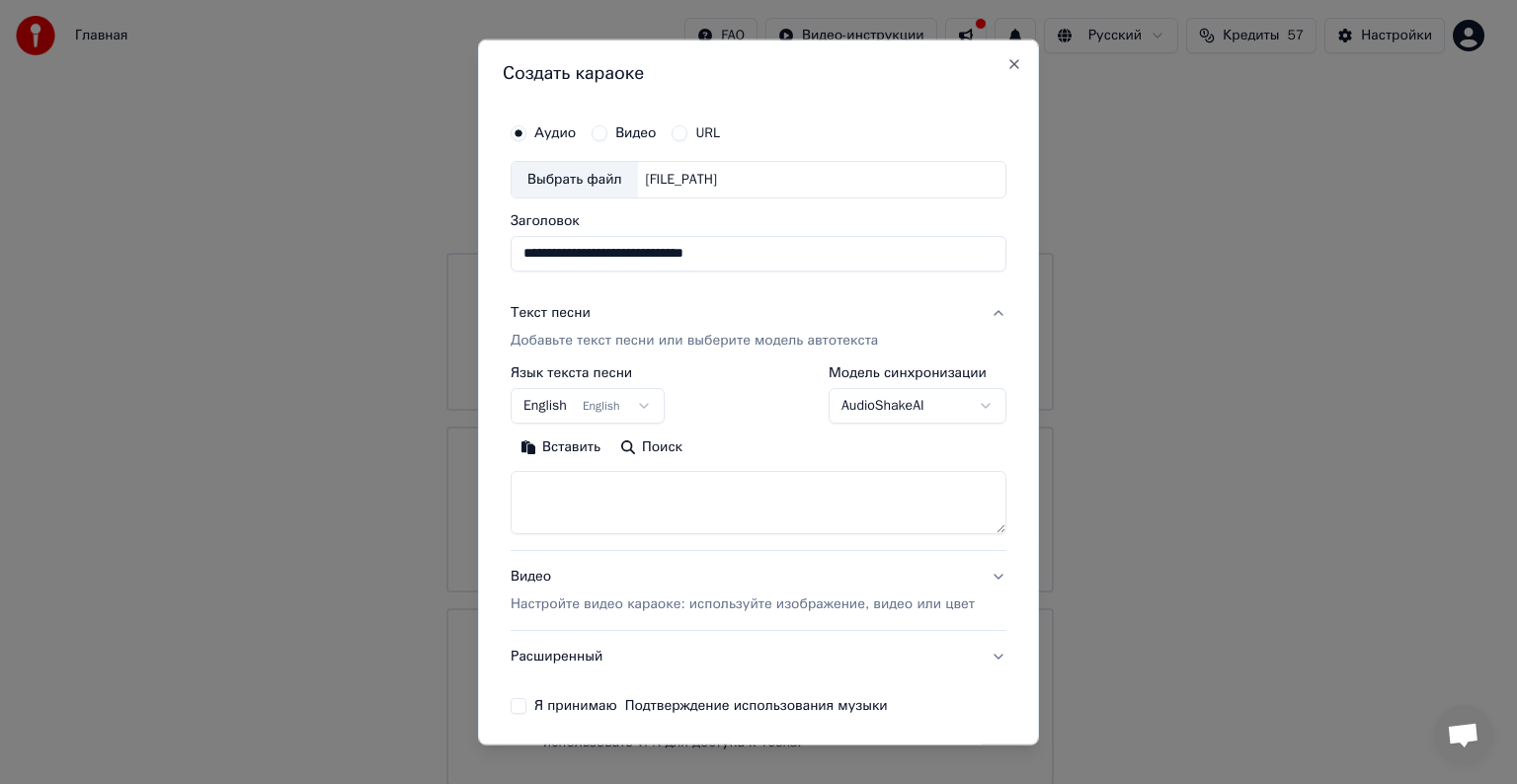 click at bounding box center [758, 503] 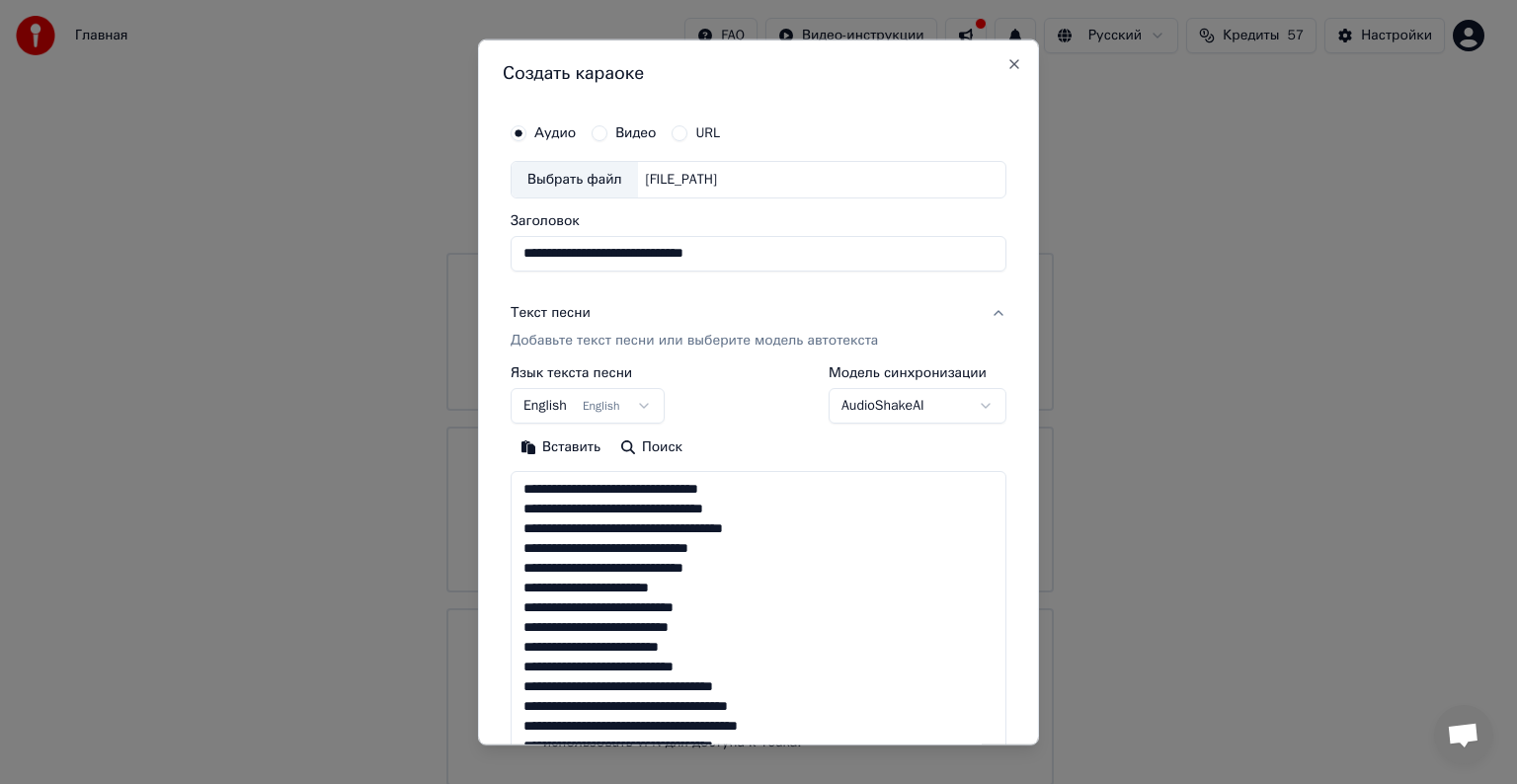scroll, scrollTop: 735, scrollLeft: 0, axis: vertical 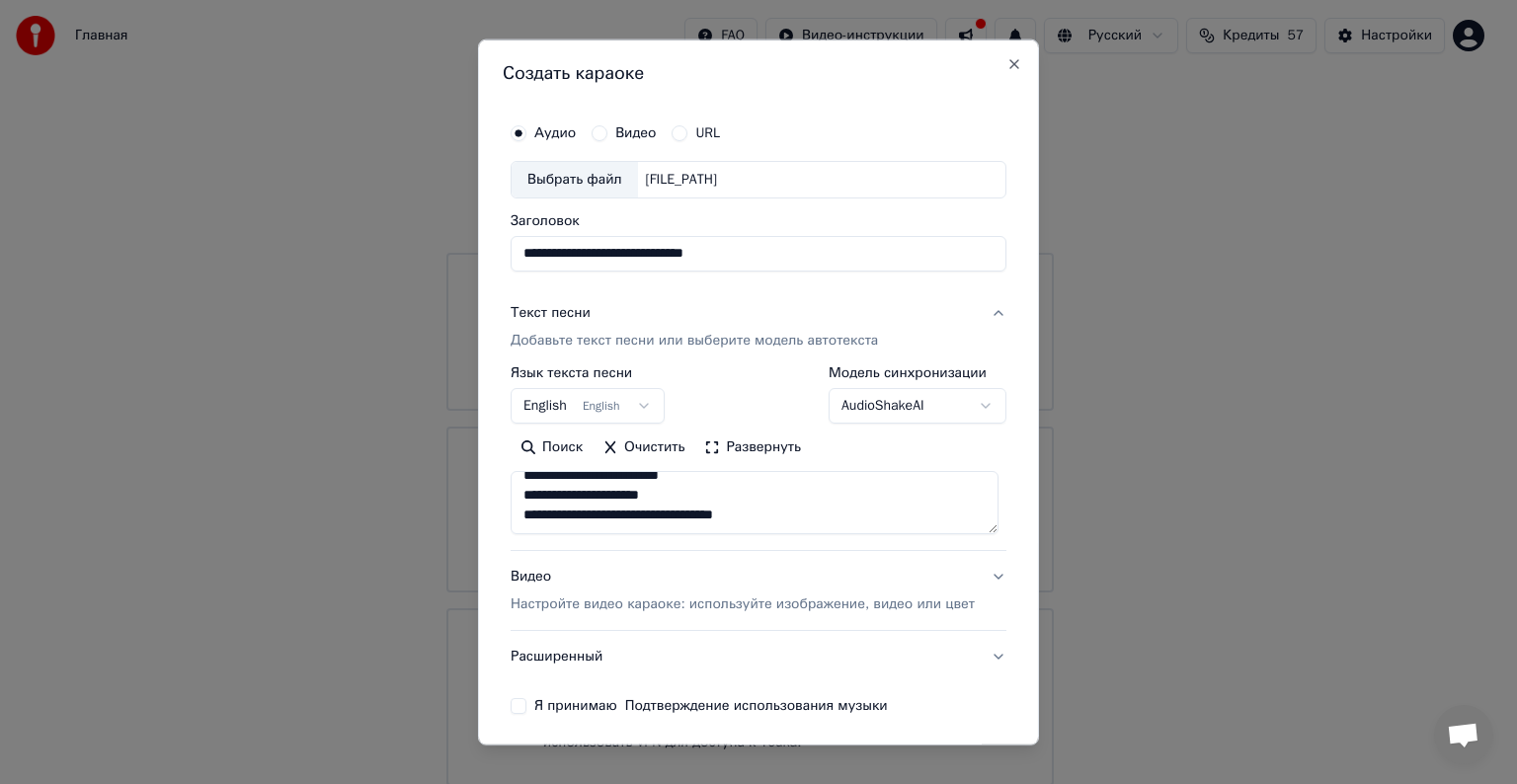type on "**********" 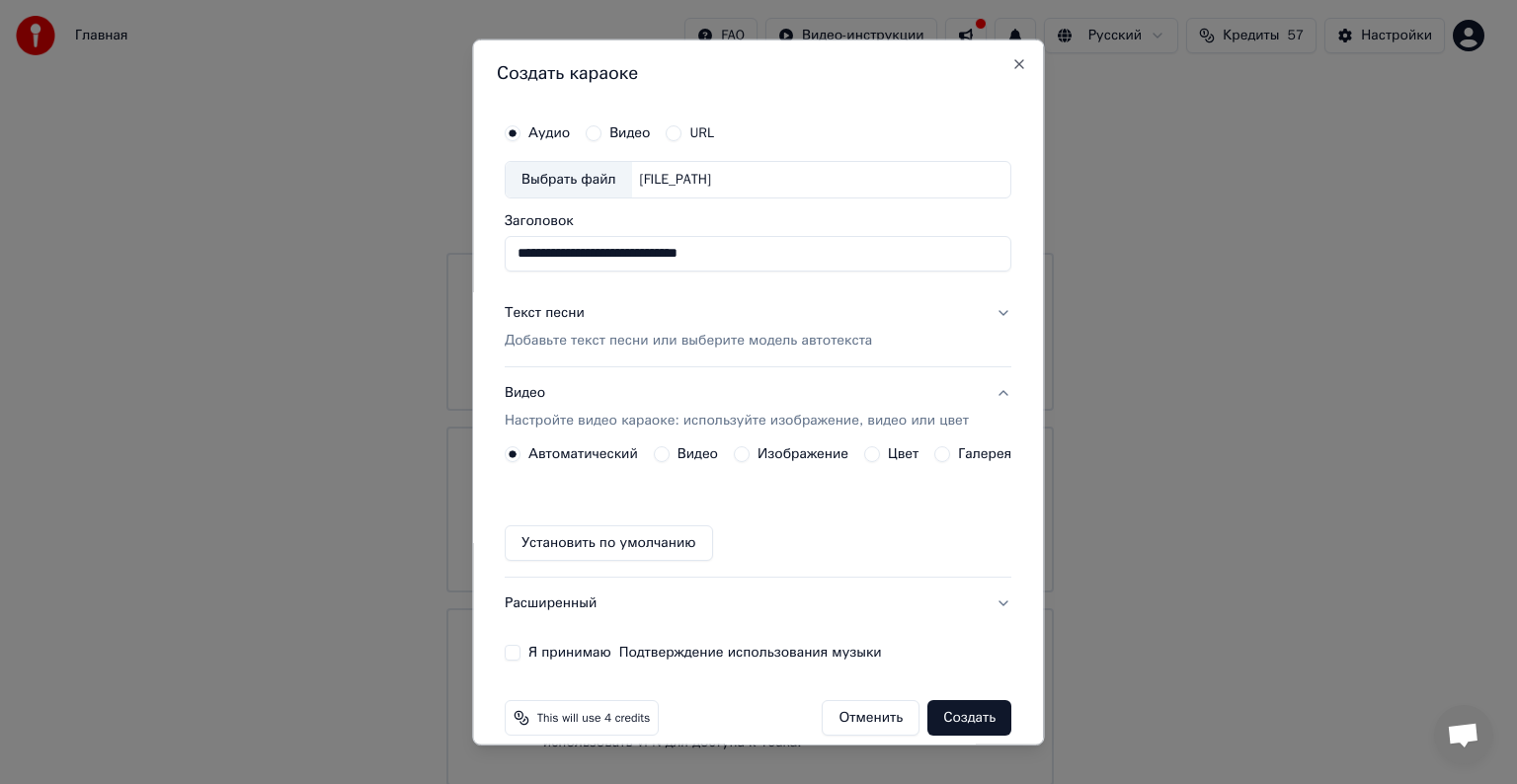click on "Видео" at bounding box center [662, 454] 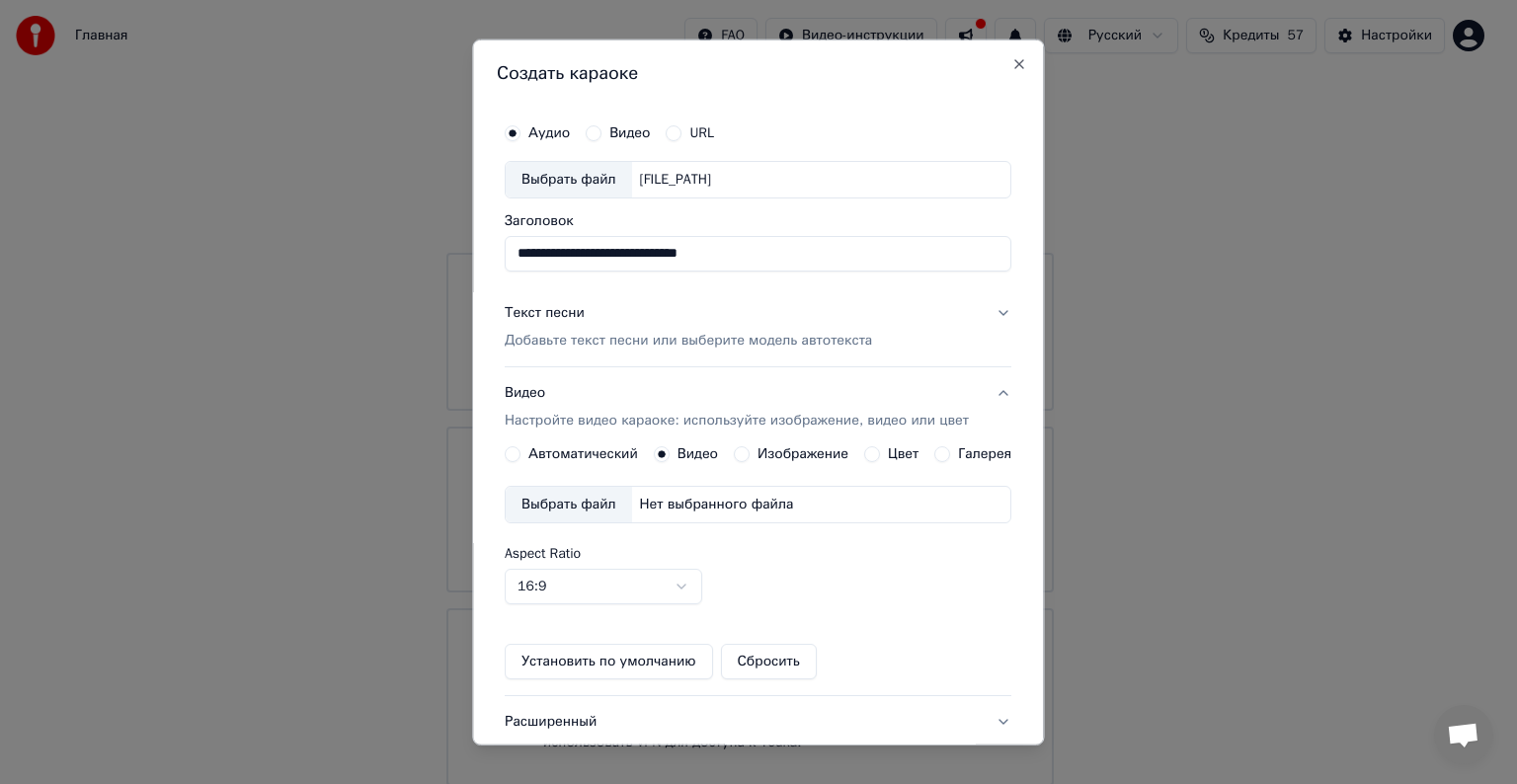 click on "Выбрать файл" at bounding box center [569, 505] 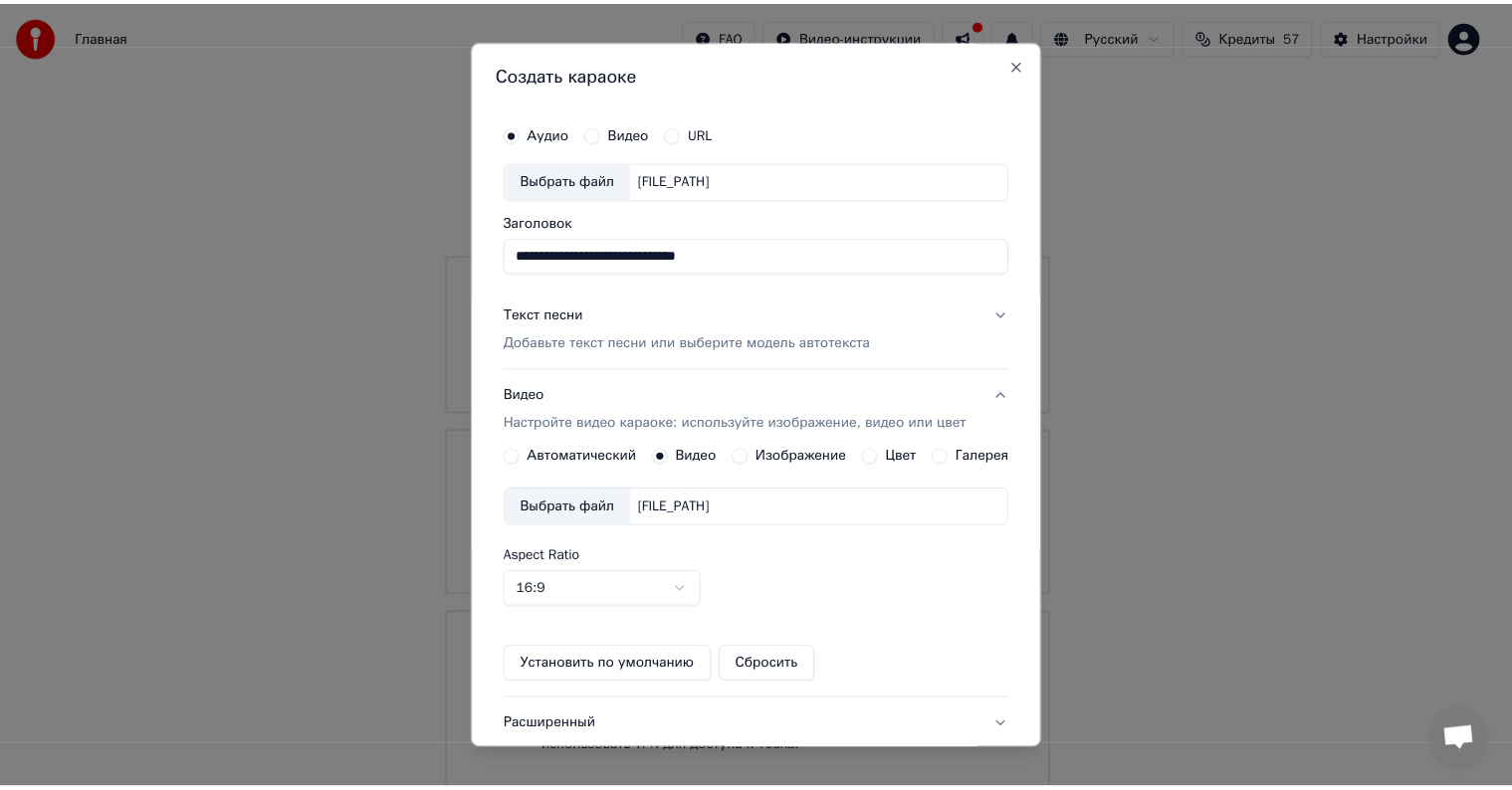scroll, scrollTop: 142, scrollLeft: 0, axis: vertical 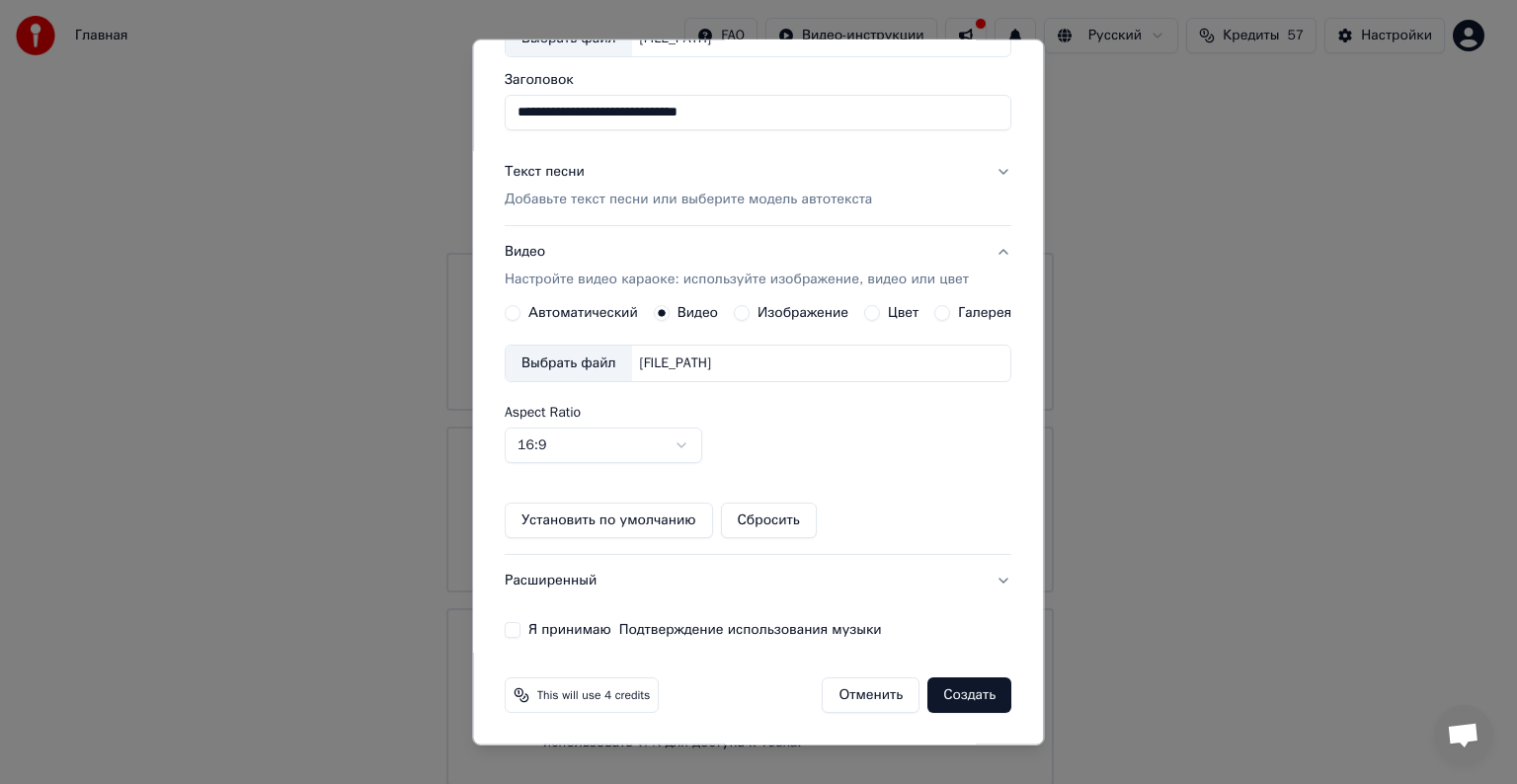 click on "Я принимаю   Подтверждение использования музыки" at bounding box center [513, 630] 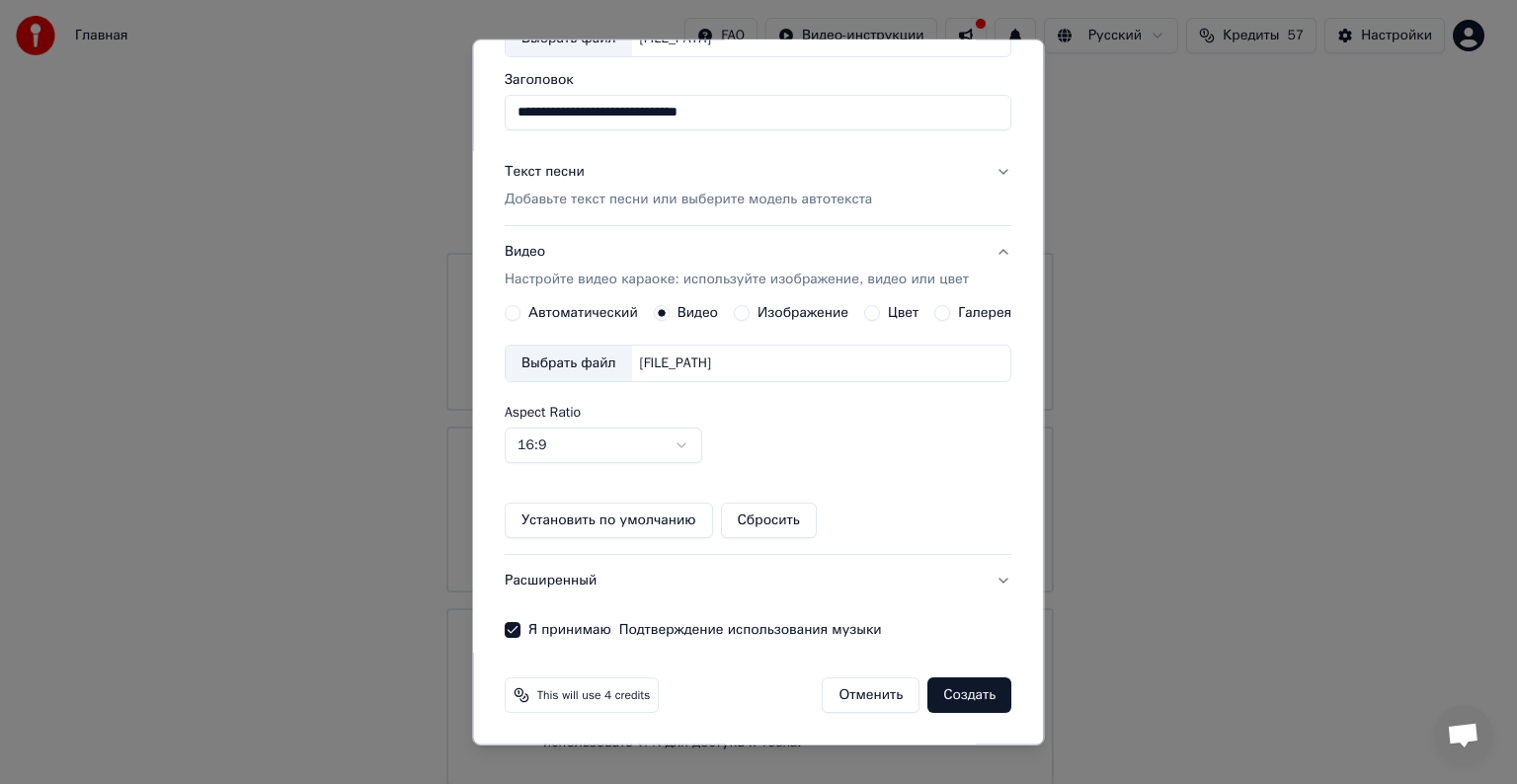 click on "Создать" at bounding box center (970, 695) 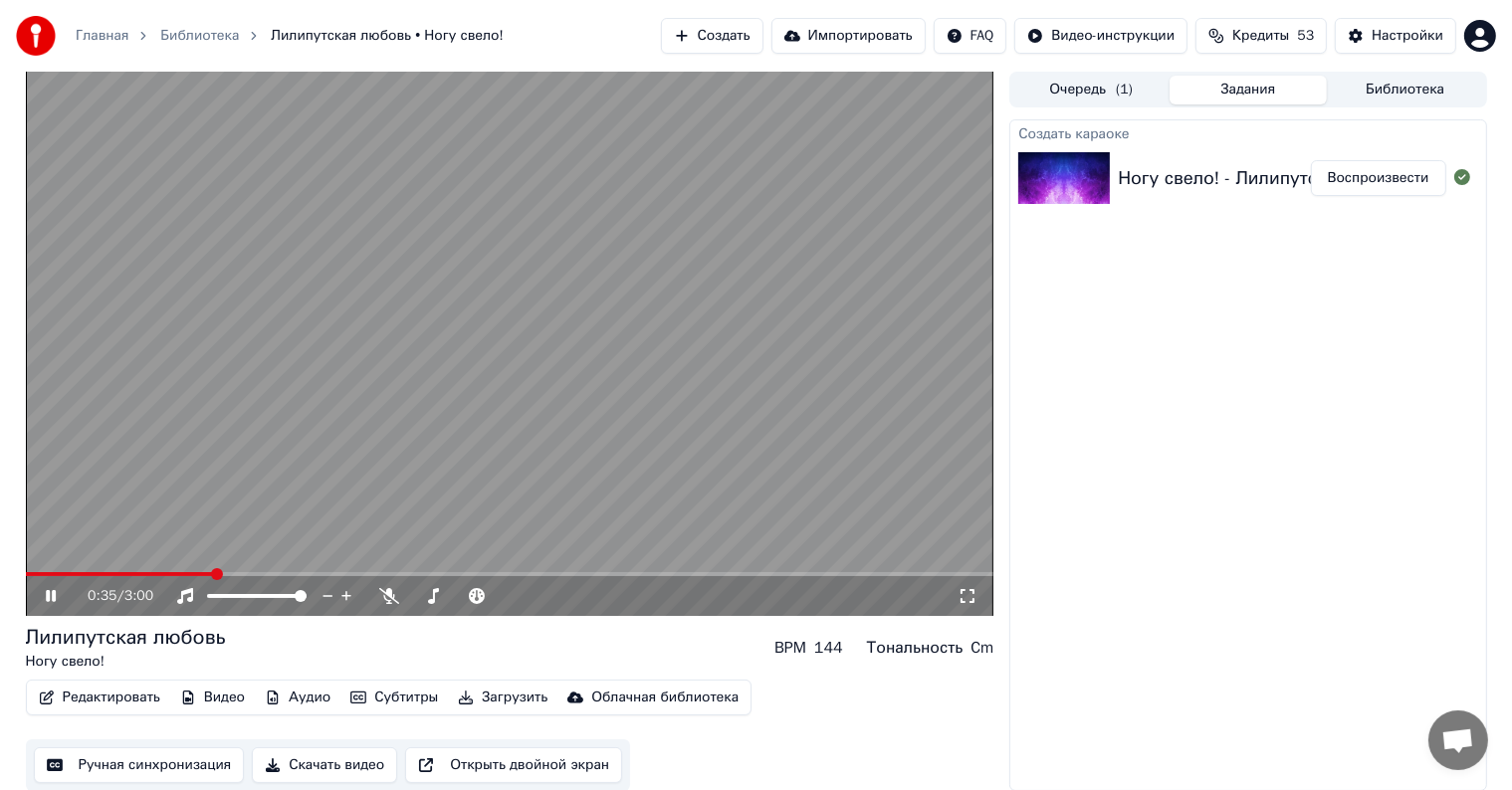 click at bounding box center [510, 343] 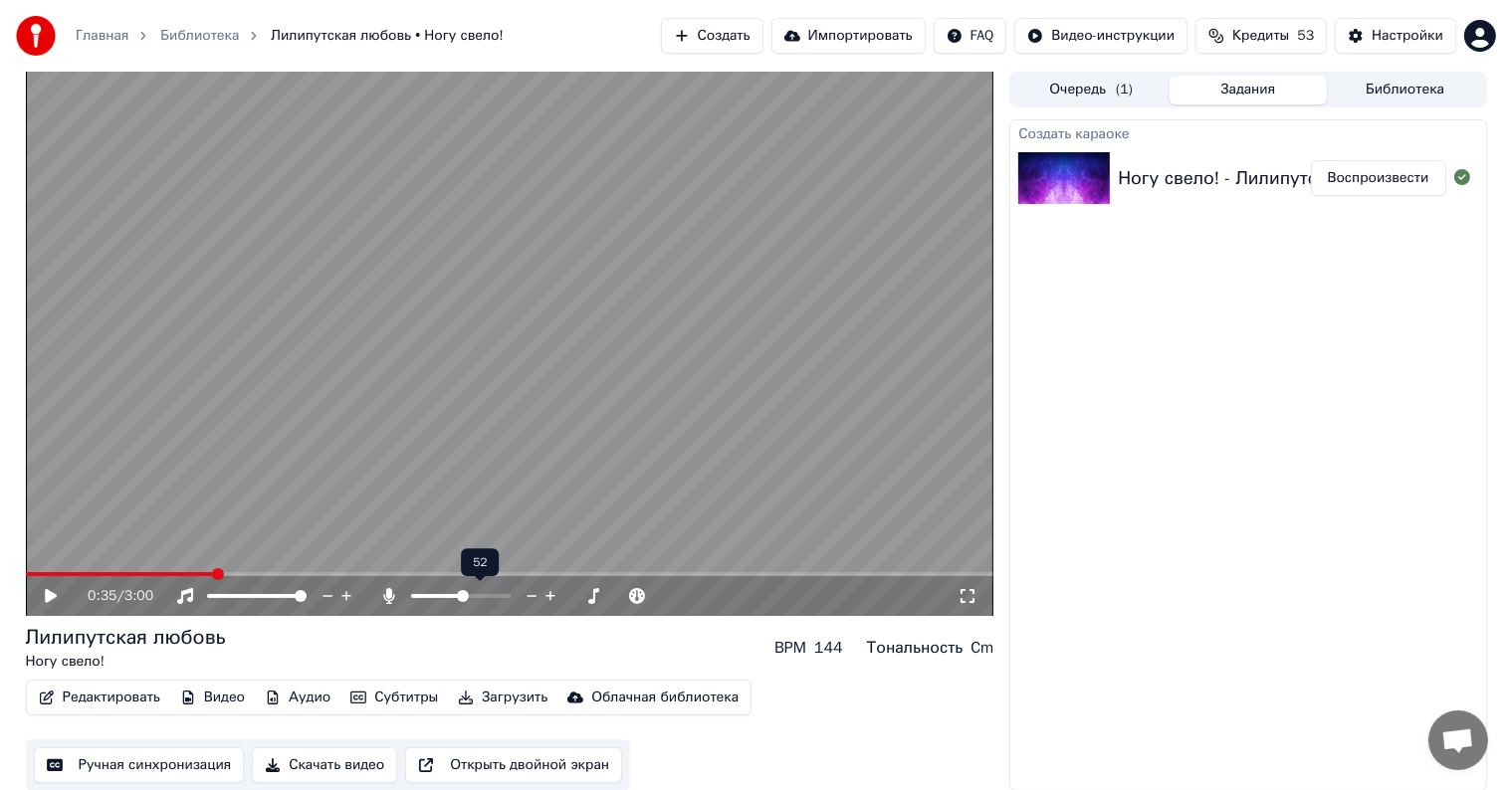 click at bounding box center [461, 596] 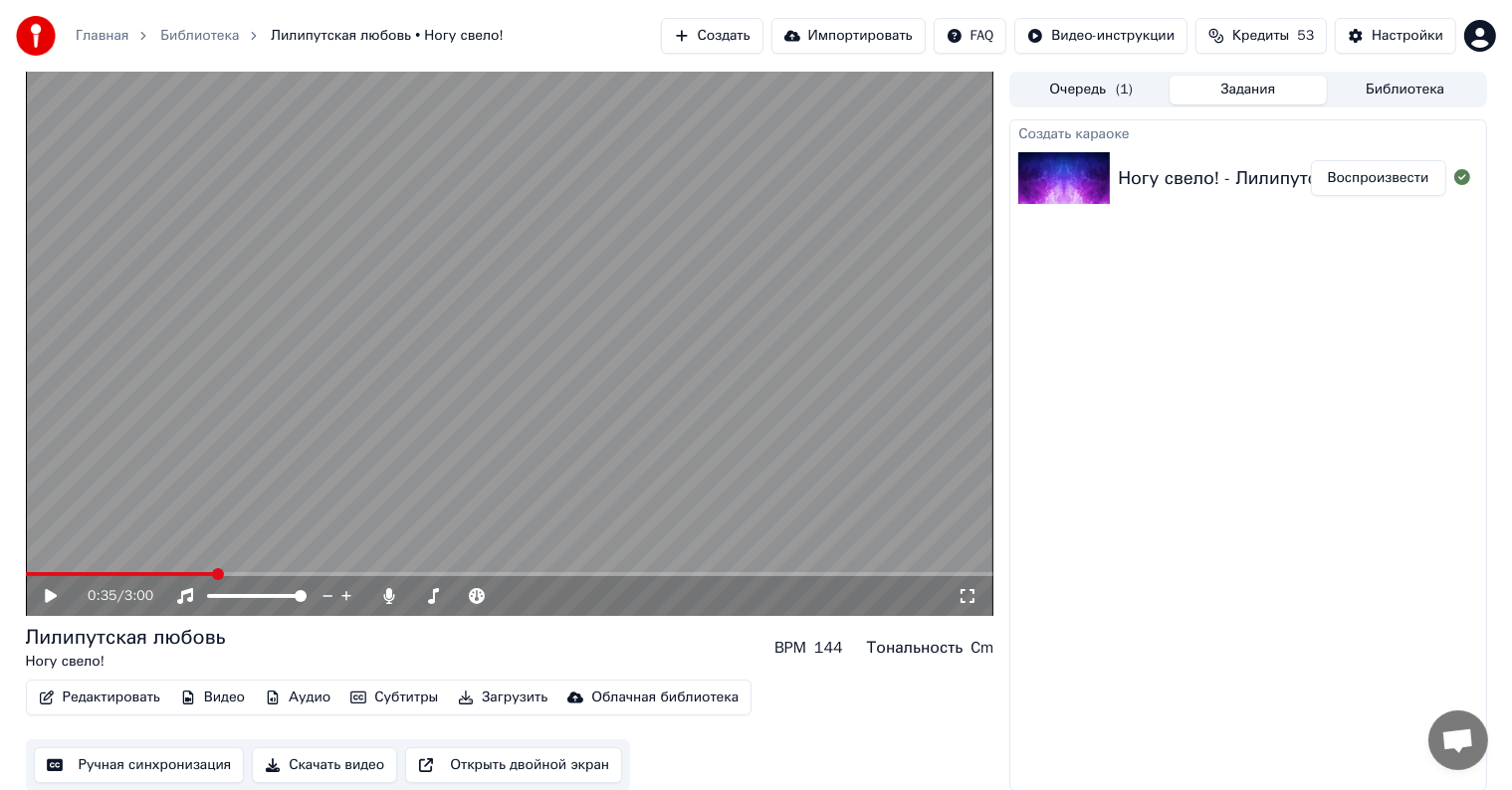 click at bounding box center (510, 343) 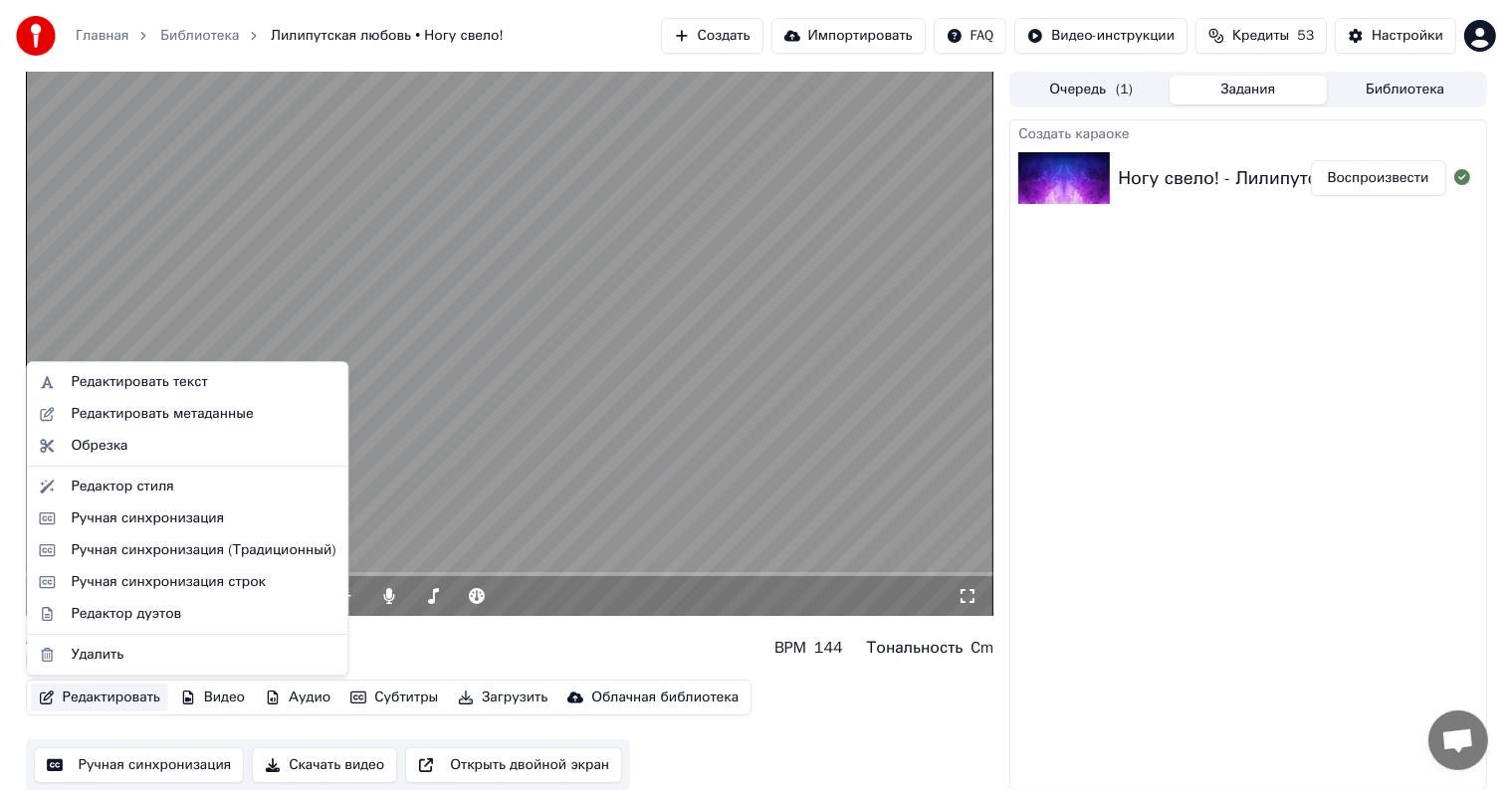 click on "Редактировать" at bounding box center (100, 697) 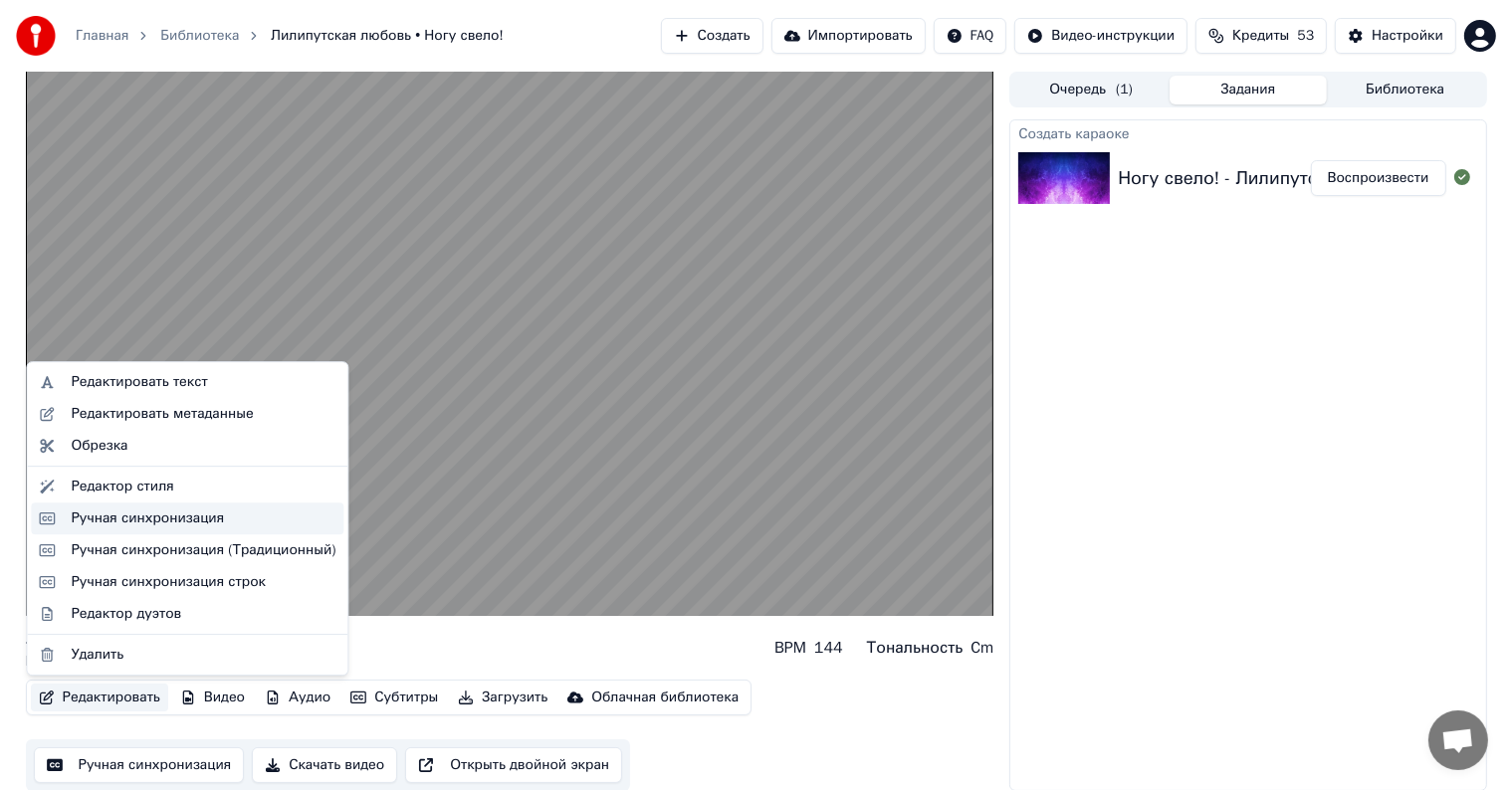 click on "Ручная синхронизация" at bounding box center [147, 518] 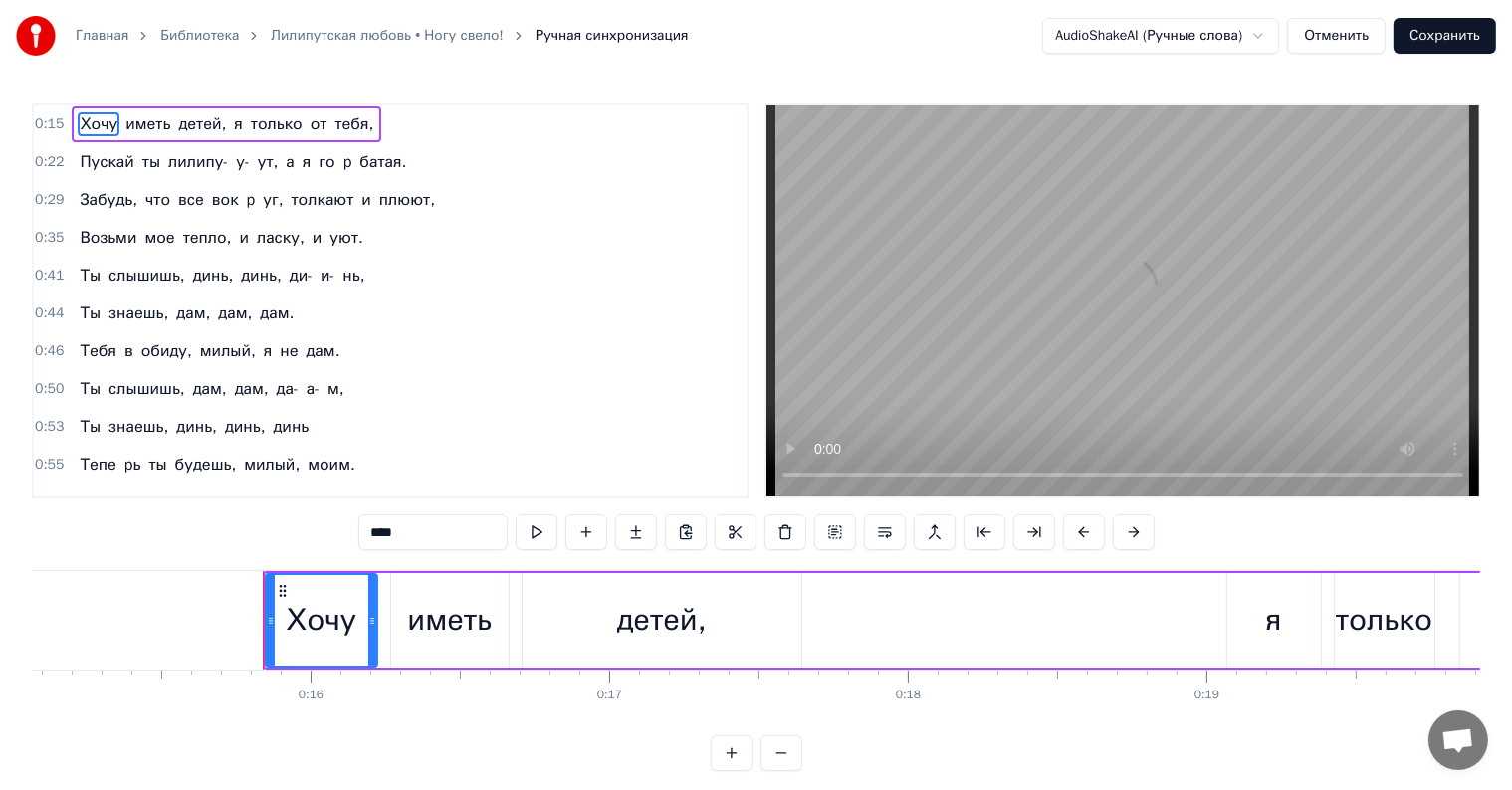 scroll, scrollTop: 0, scrollLeft: 4630, axis: horizontal 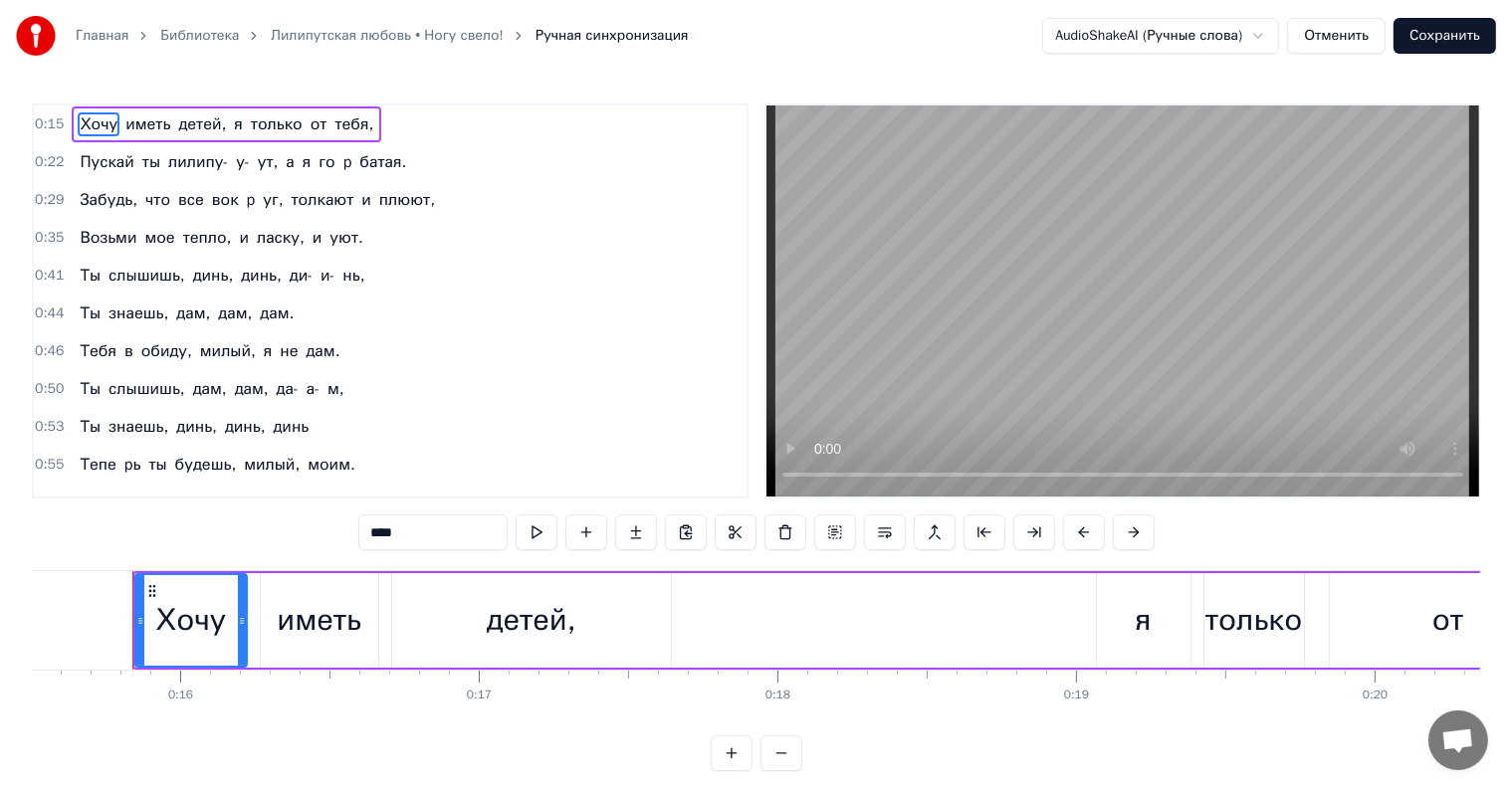 click on "Хочу иметь детей, я только от тебя," at bounding box center [226, 124] 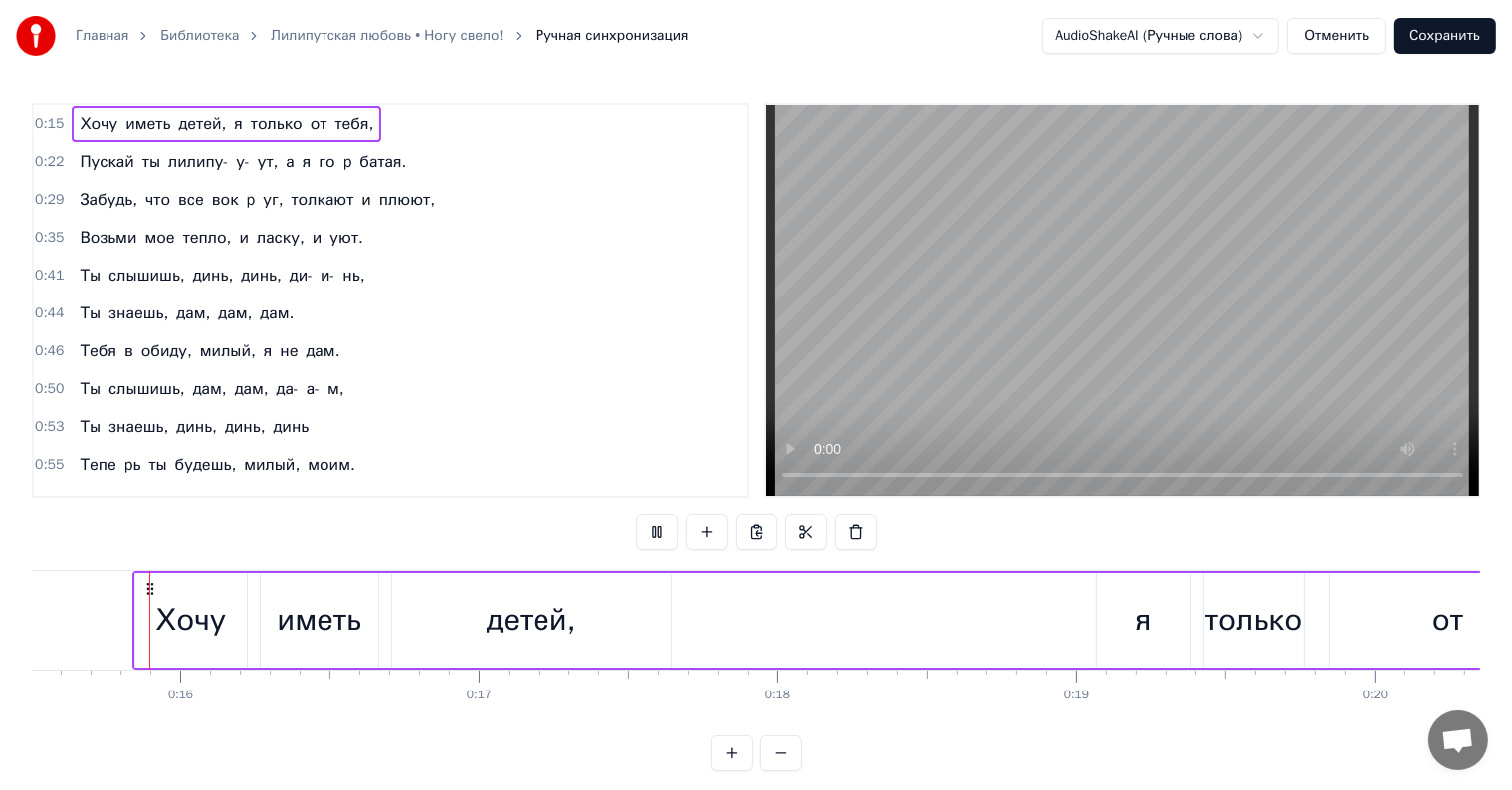 scroll, scrollTop: 341, scrollLeft: 0, axis: vertical 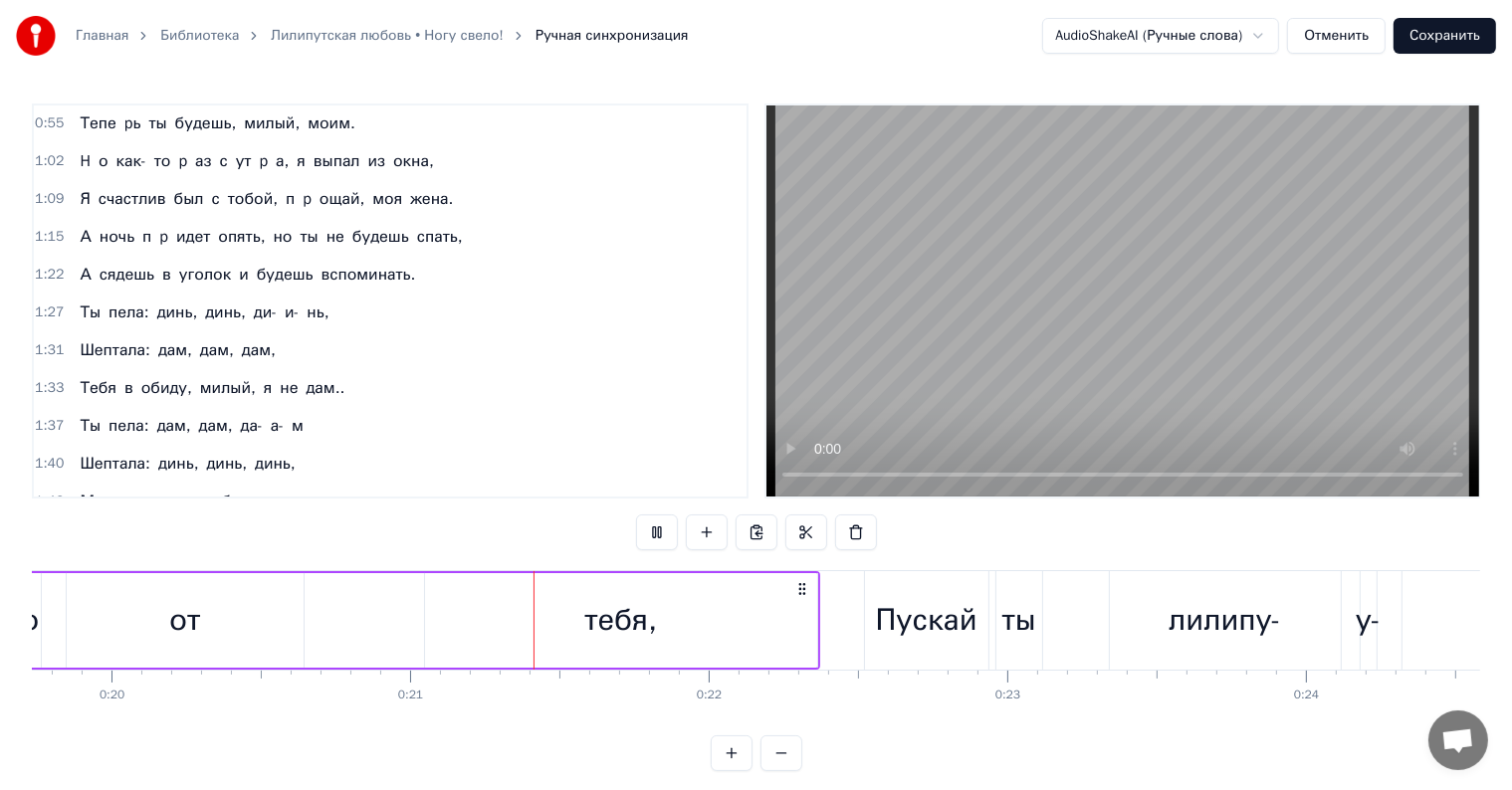click on "Сохранить" at bounding box center (1444, 36) 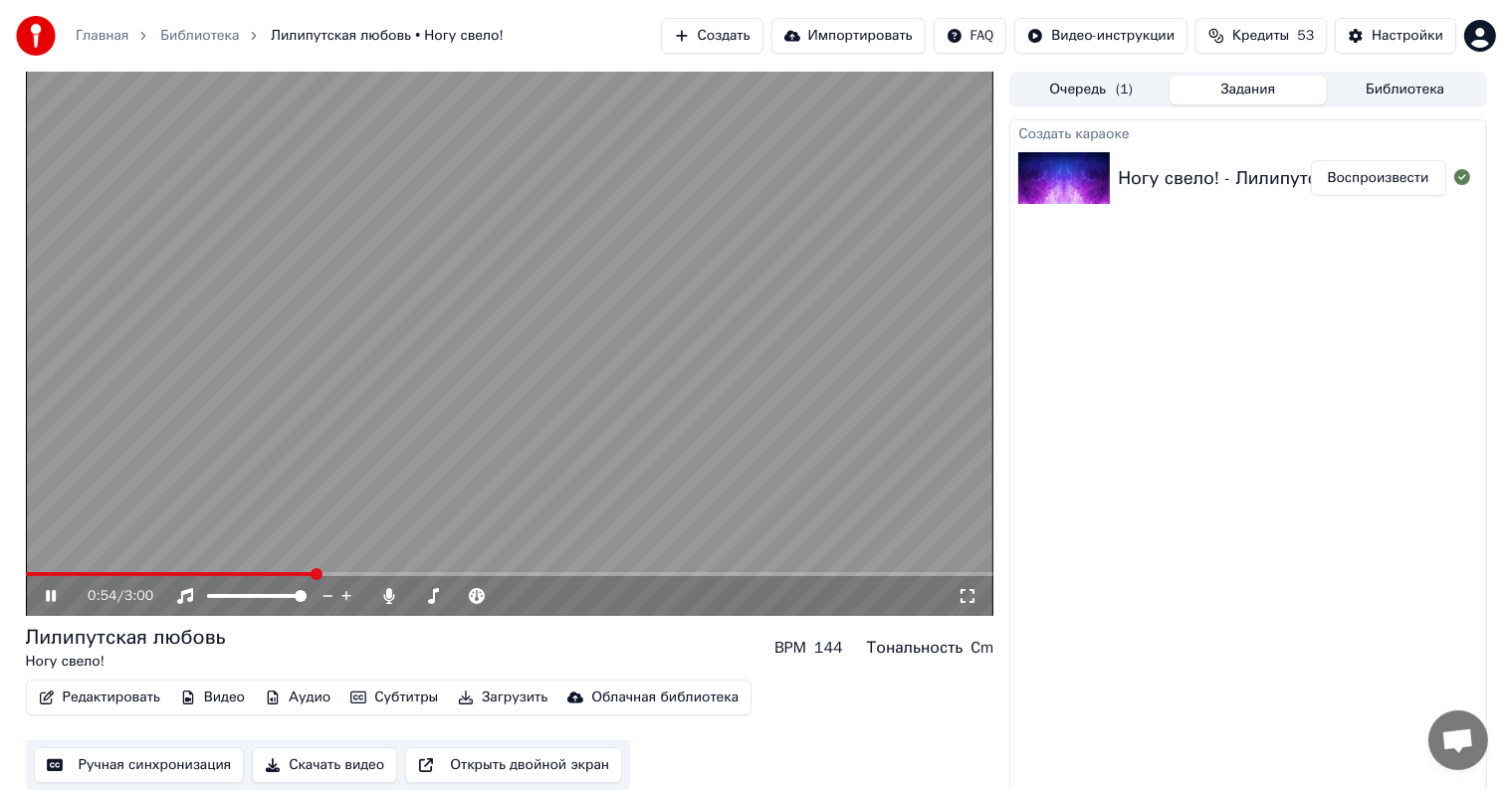 click at bounding box center (510, 574) 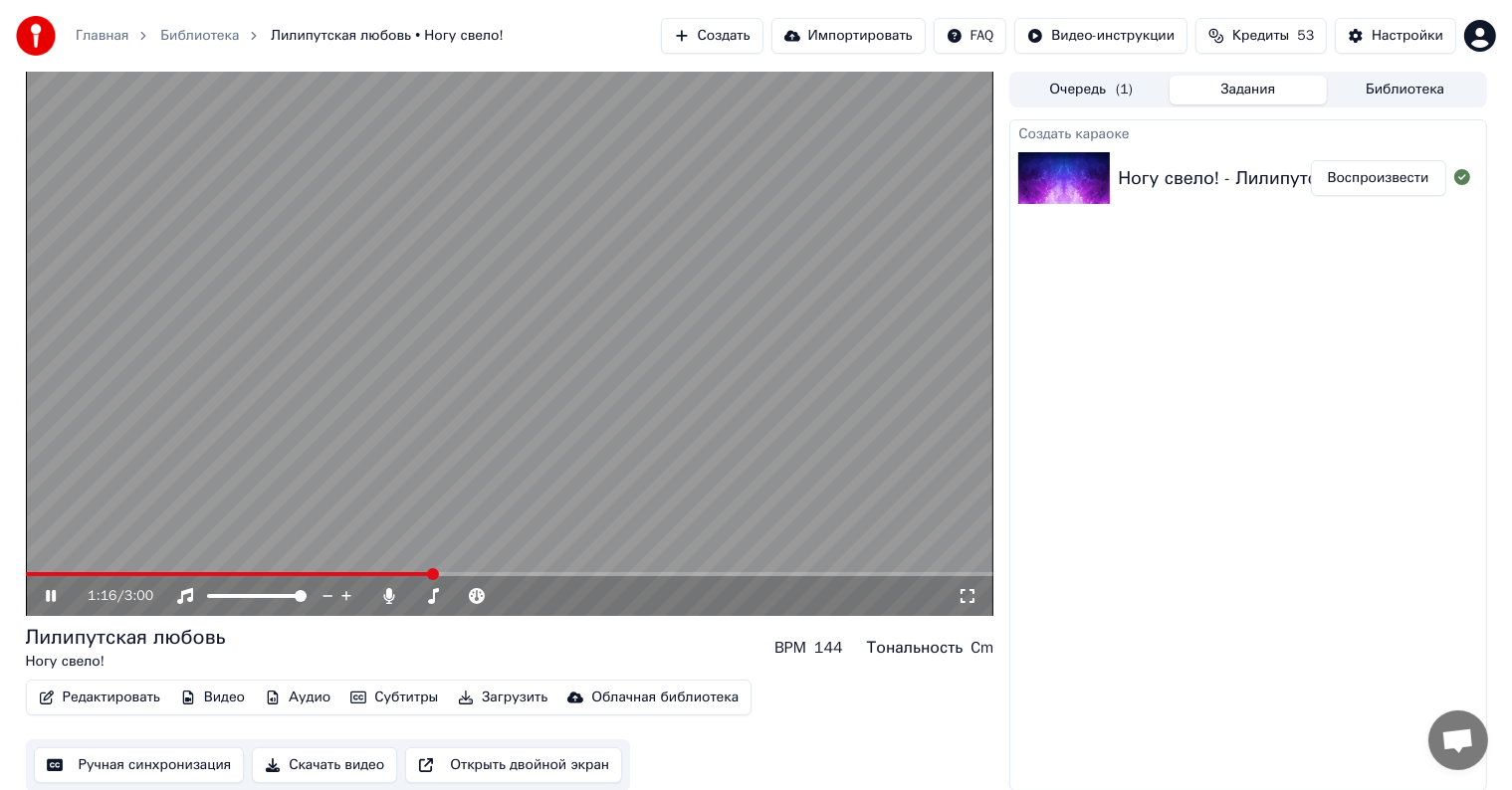 click at bounding box center (510, 574) 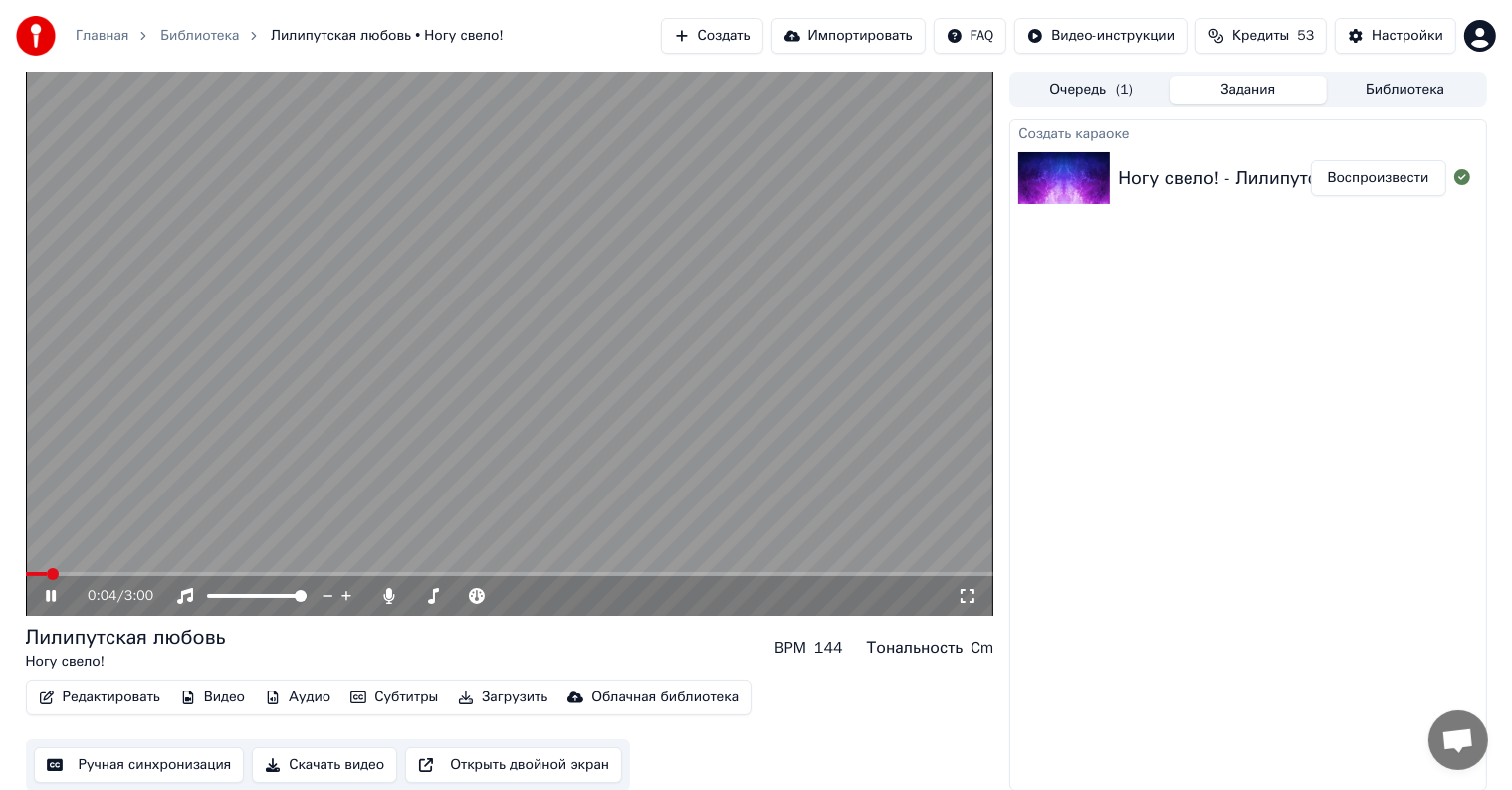 click at bounding box center (37, 574) 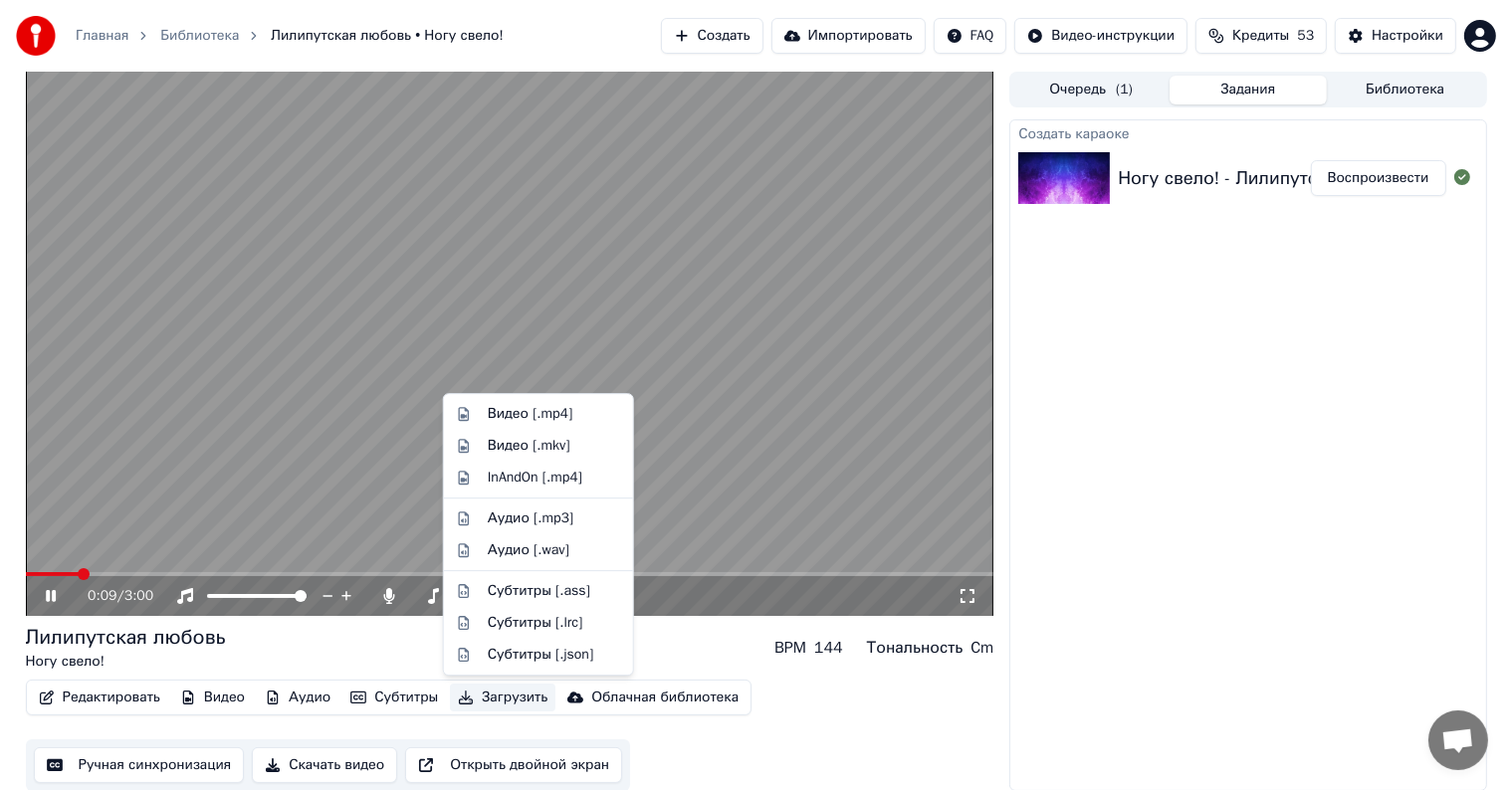 click on "Загрузить" at bounding box center [503, 697] 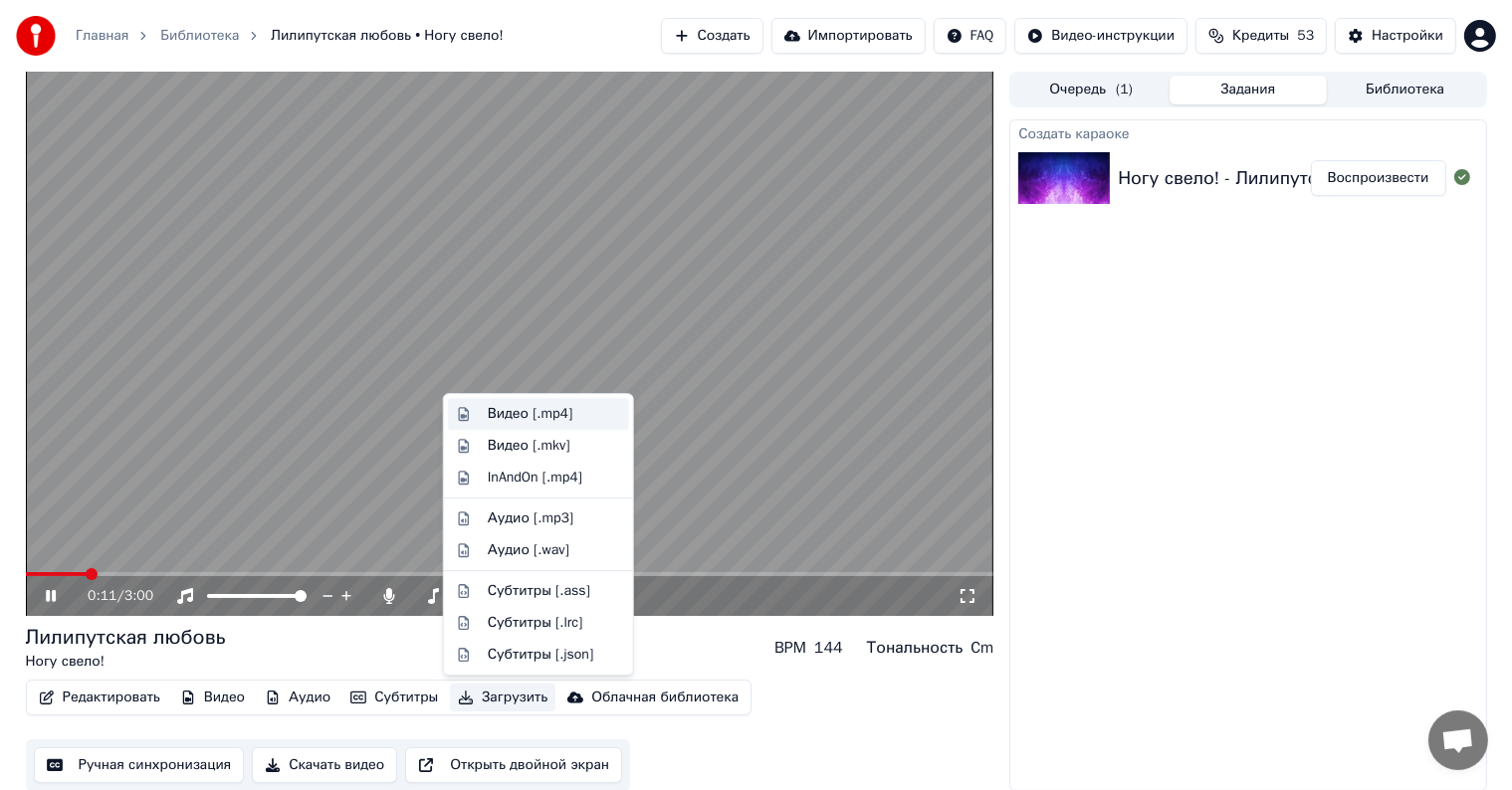 click on "Видео [.mp4]" at bounding box center (530, 414) 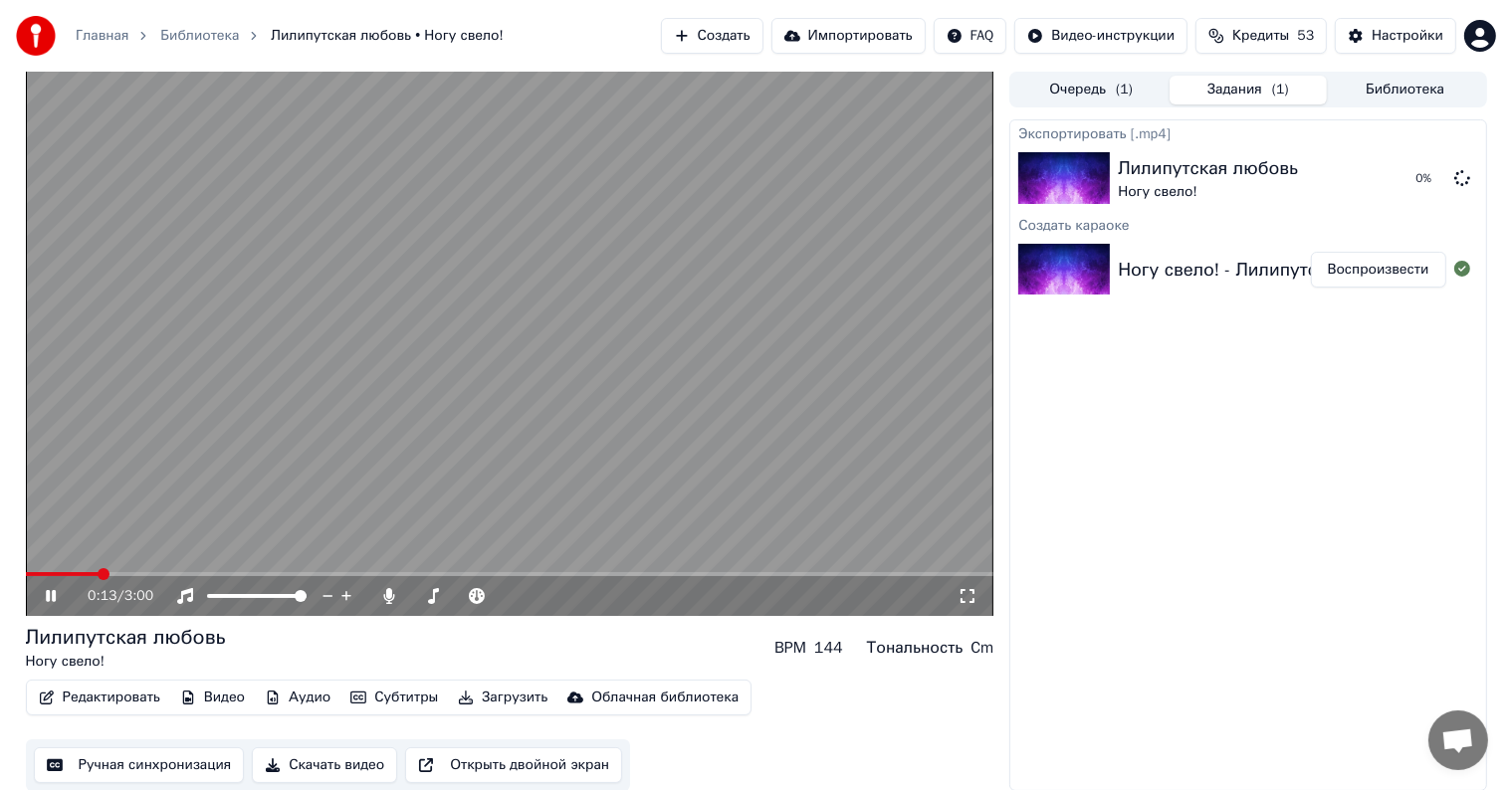 click at bounding box center [510, 343] 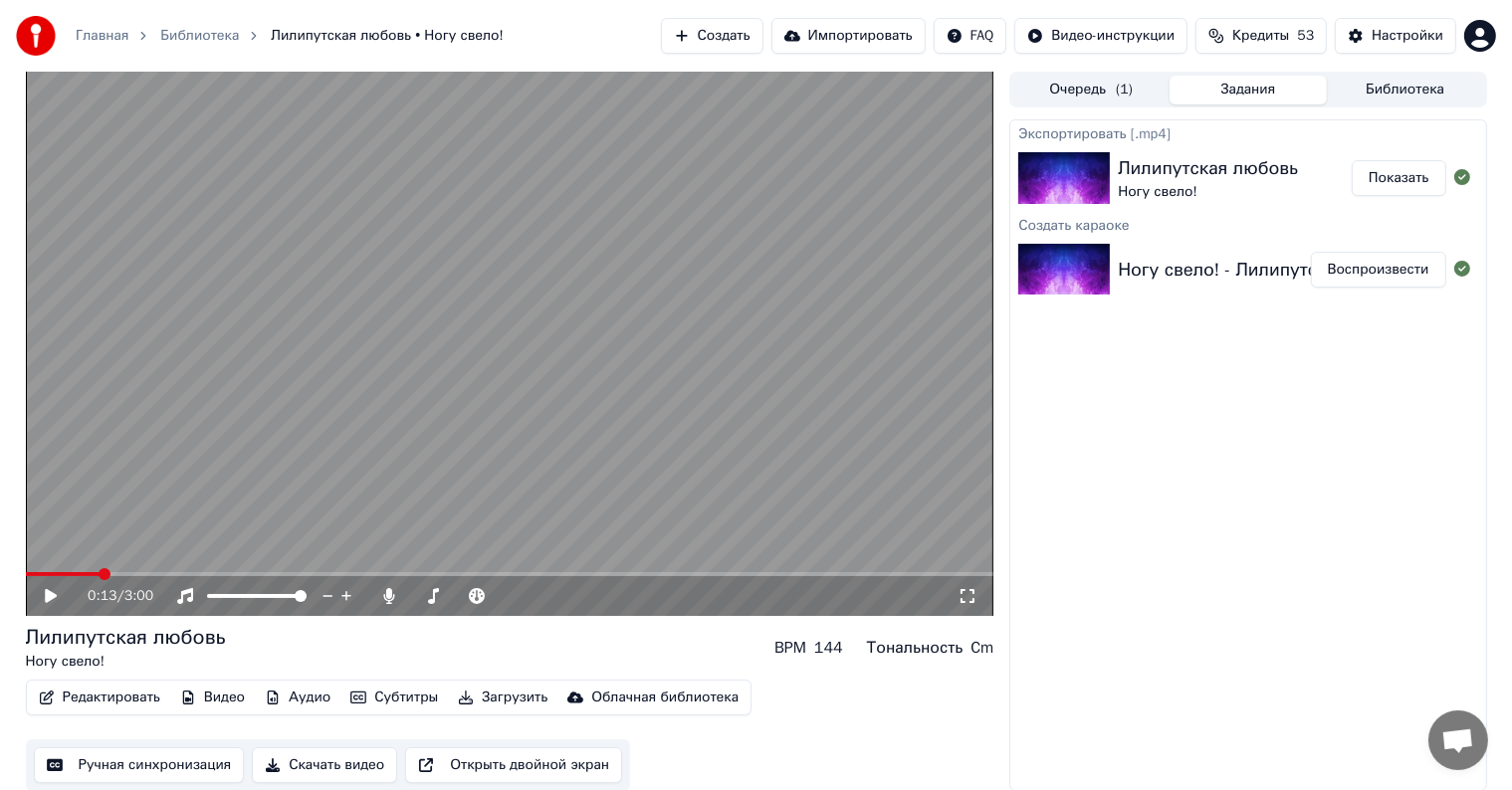 click on "Показать" at bounding box center [1399, 178] 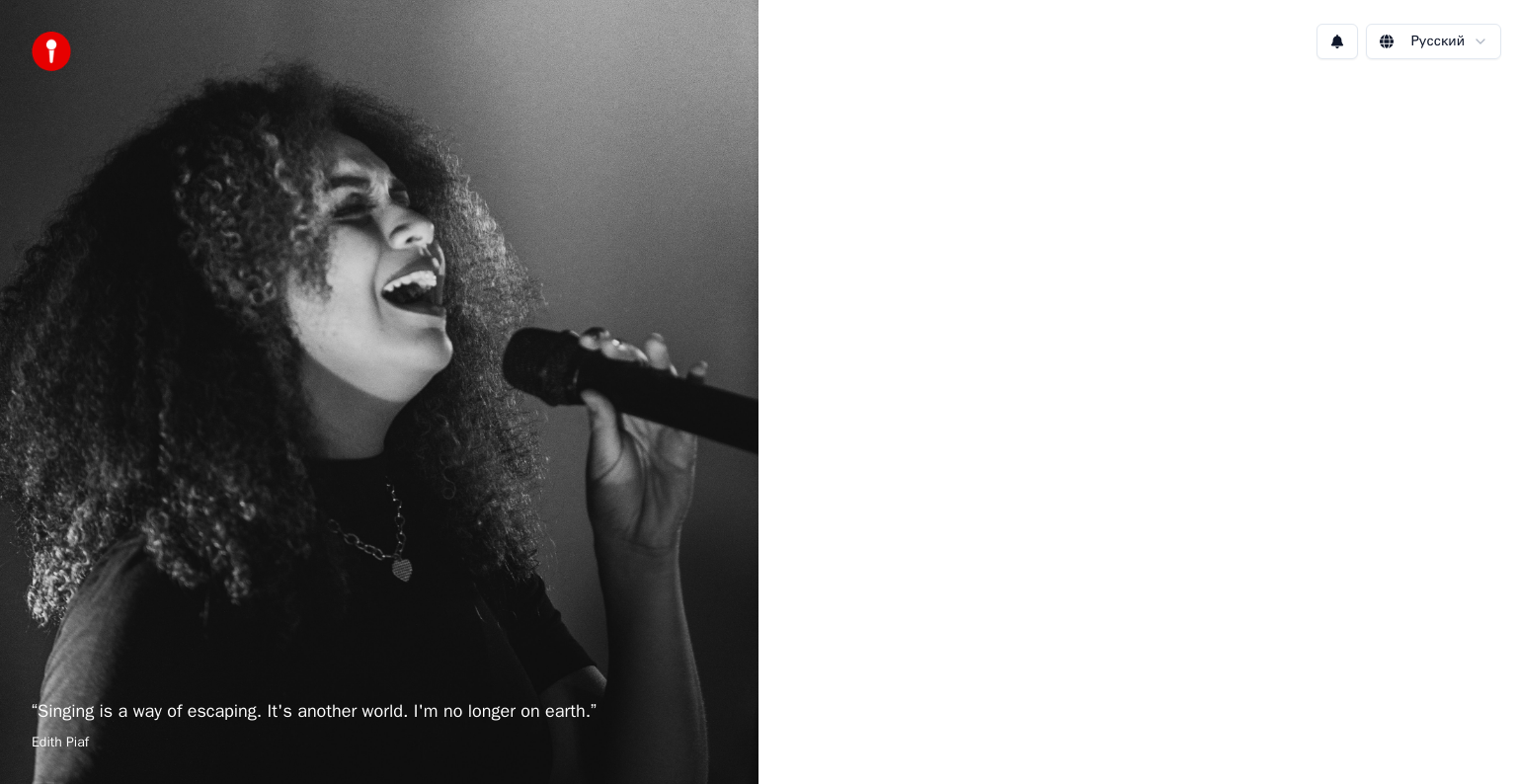 scroll, scrollTop: 0, scrollLeft: 0, axis: both 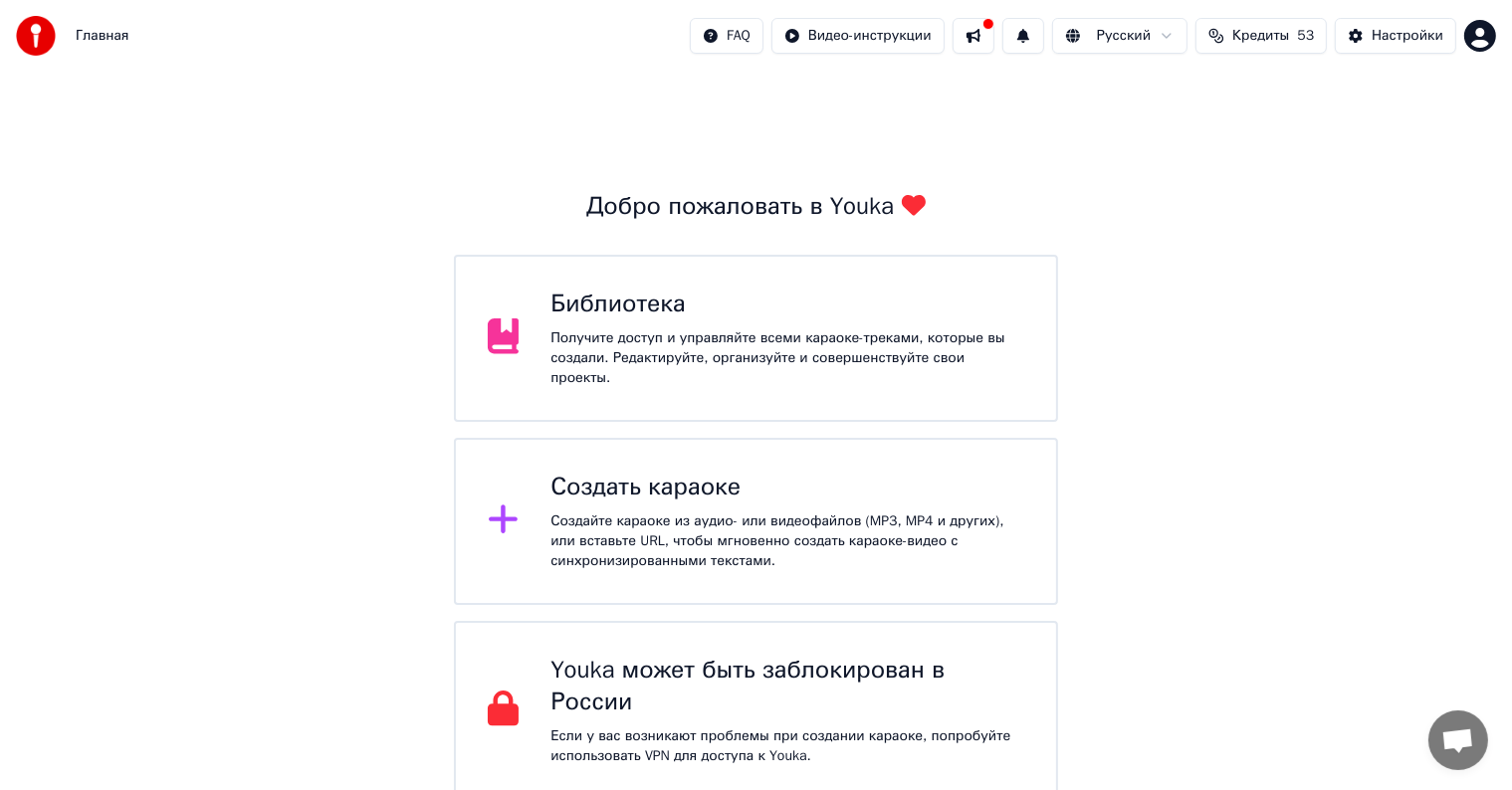 click 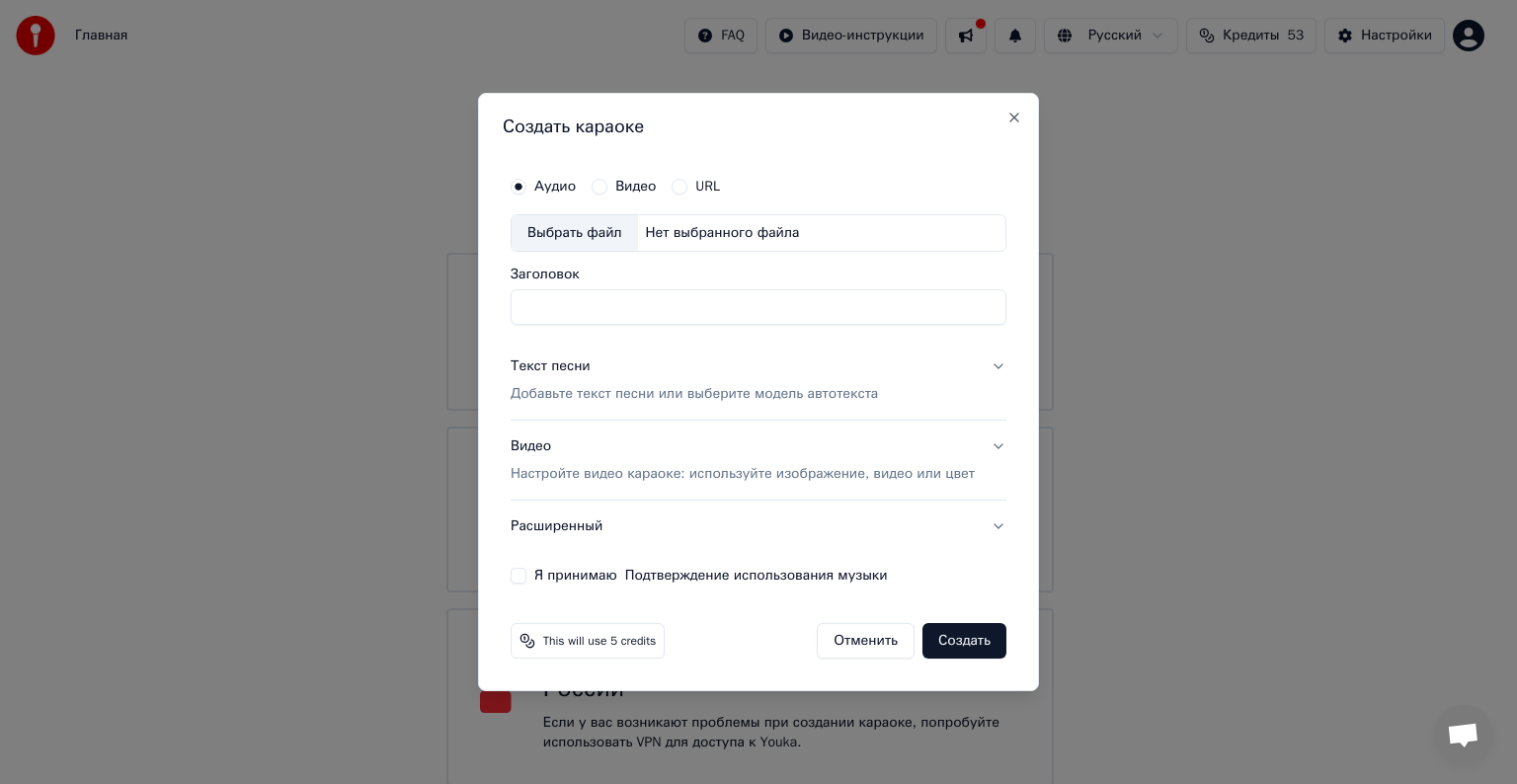 click on "Выбрать файл" at bounding box center [575, 233] 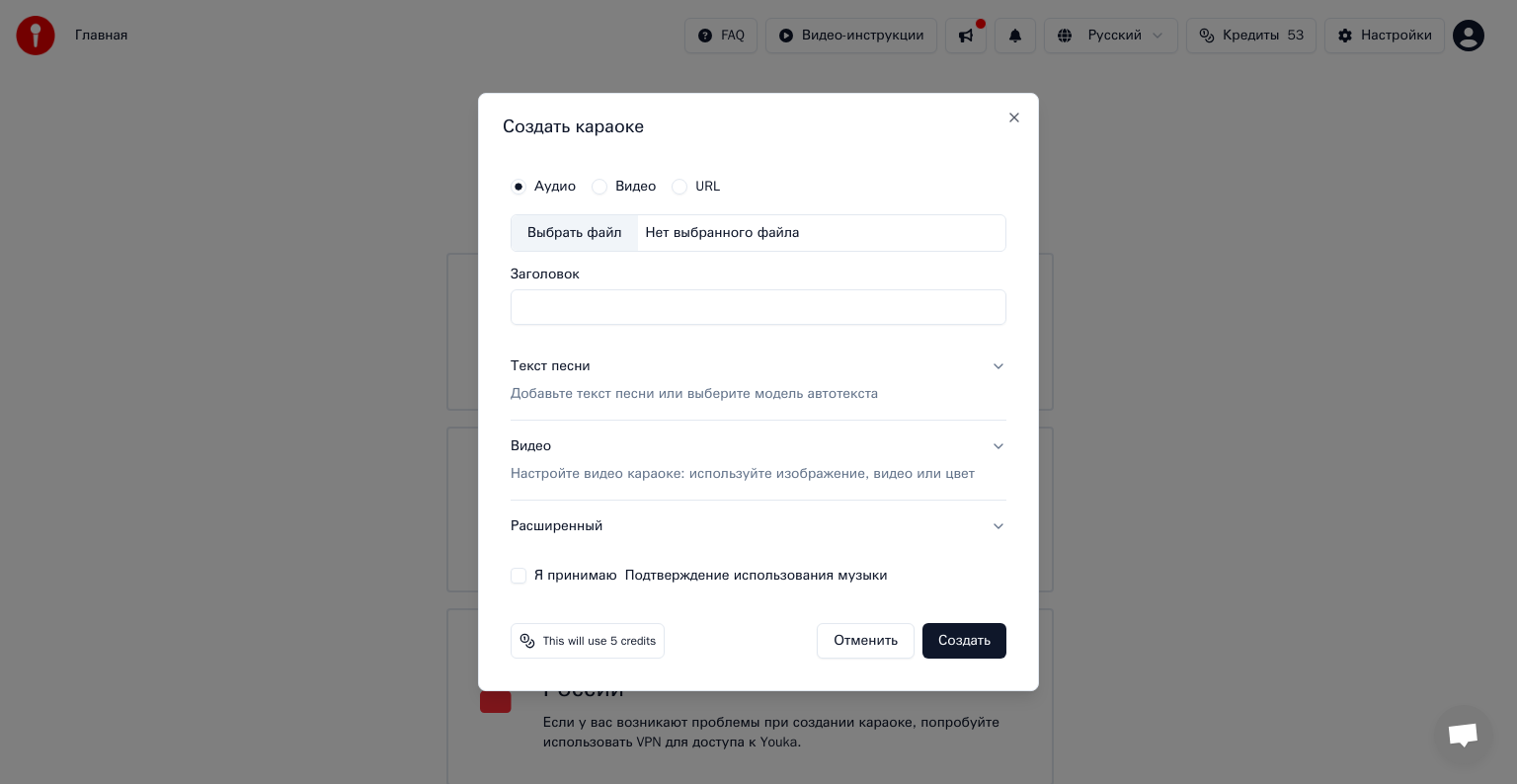 type on "**********" 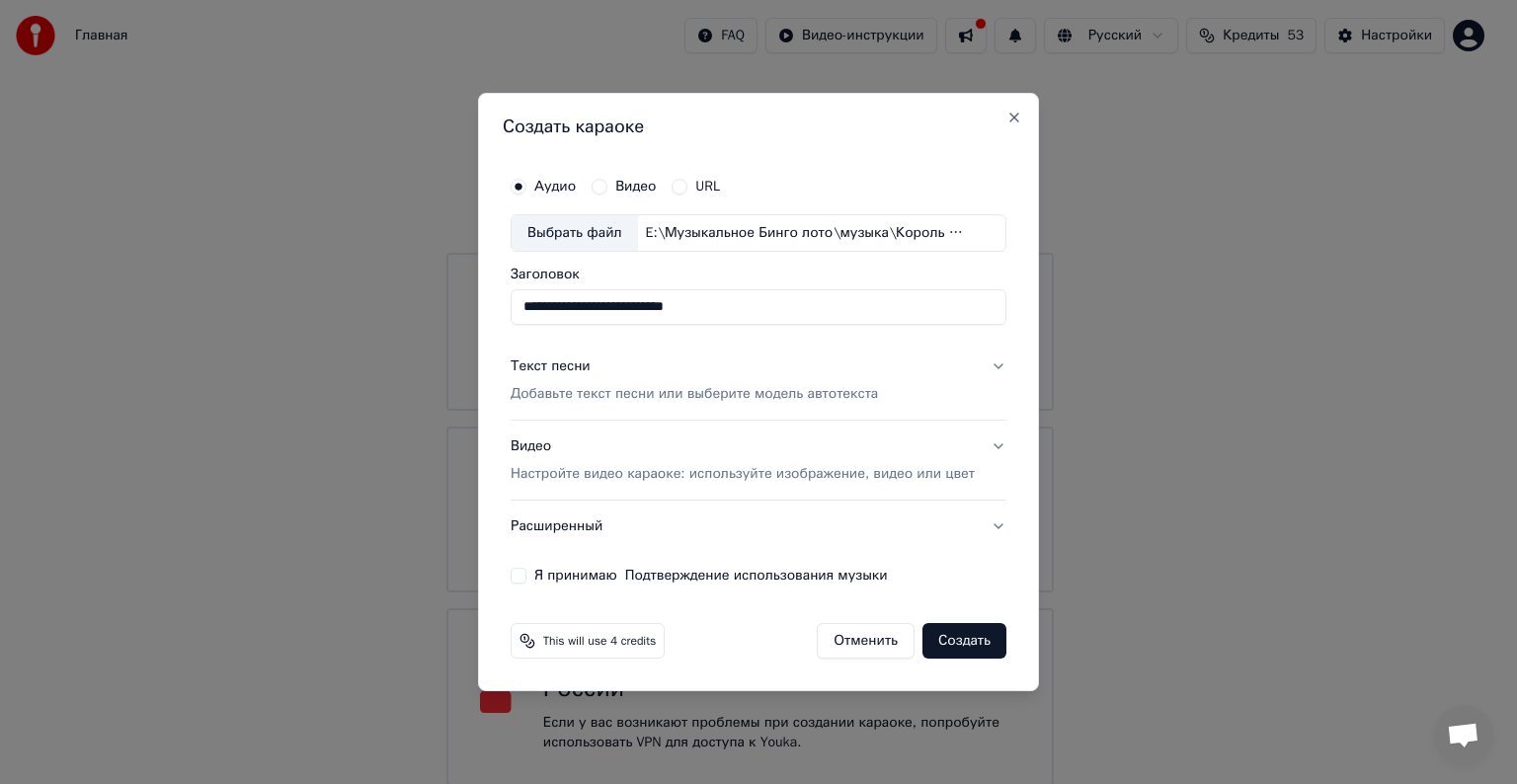 click on "Текст песни" at bounding box center [550, 366] 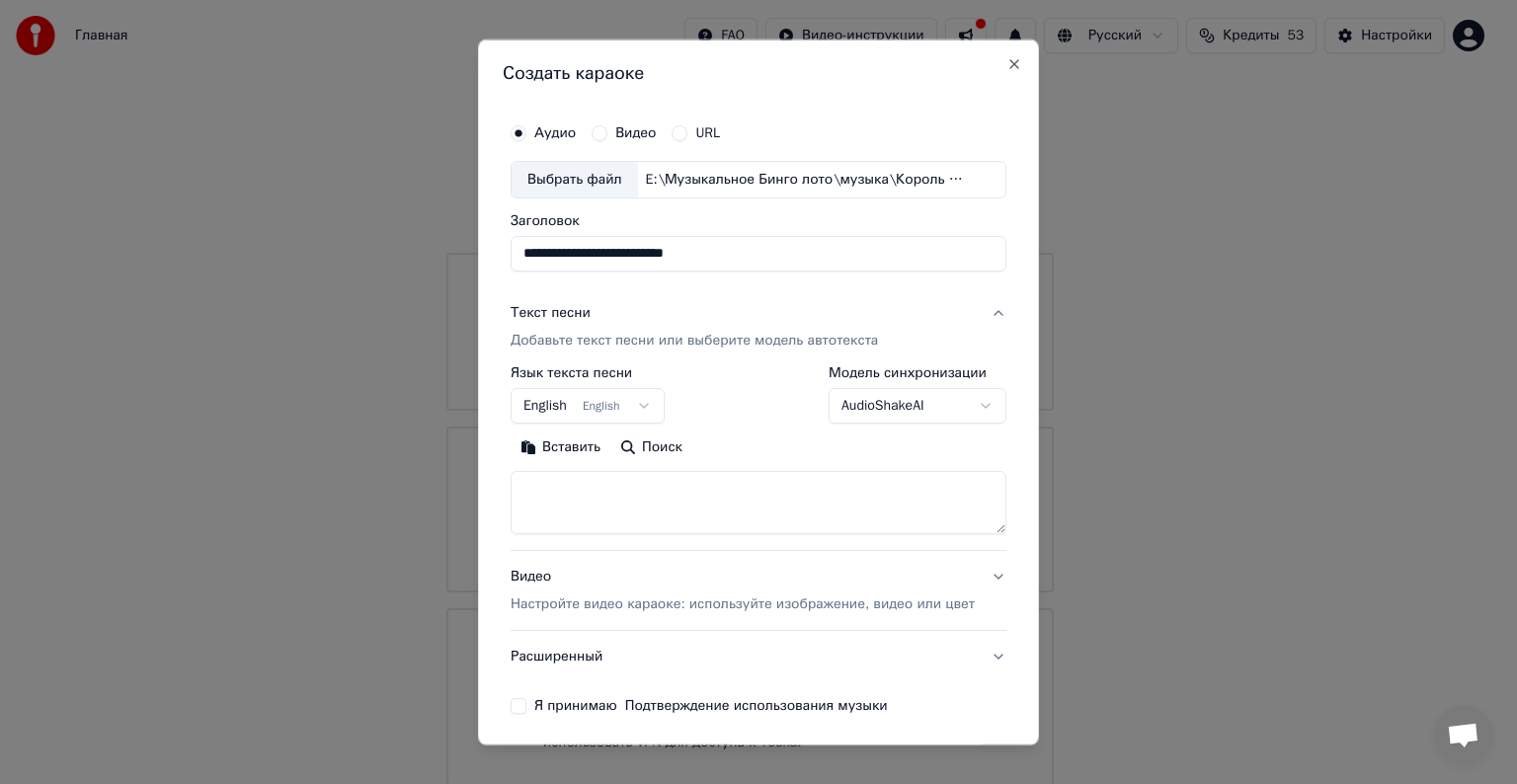 click at bounding box center (758, 503) 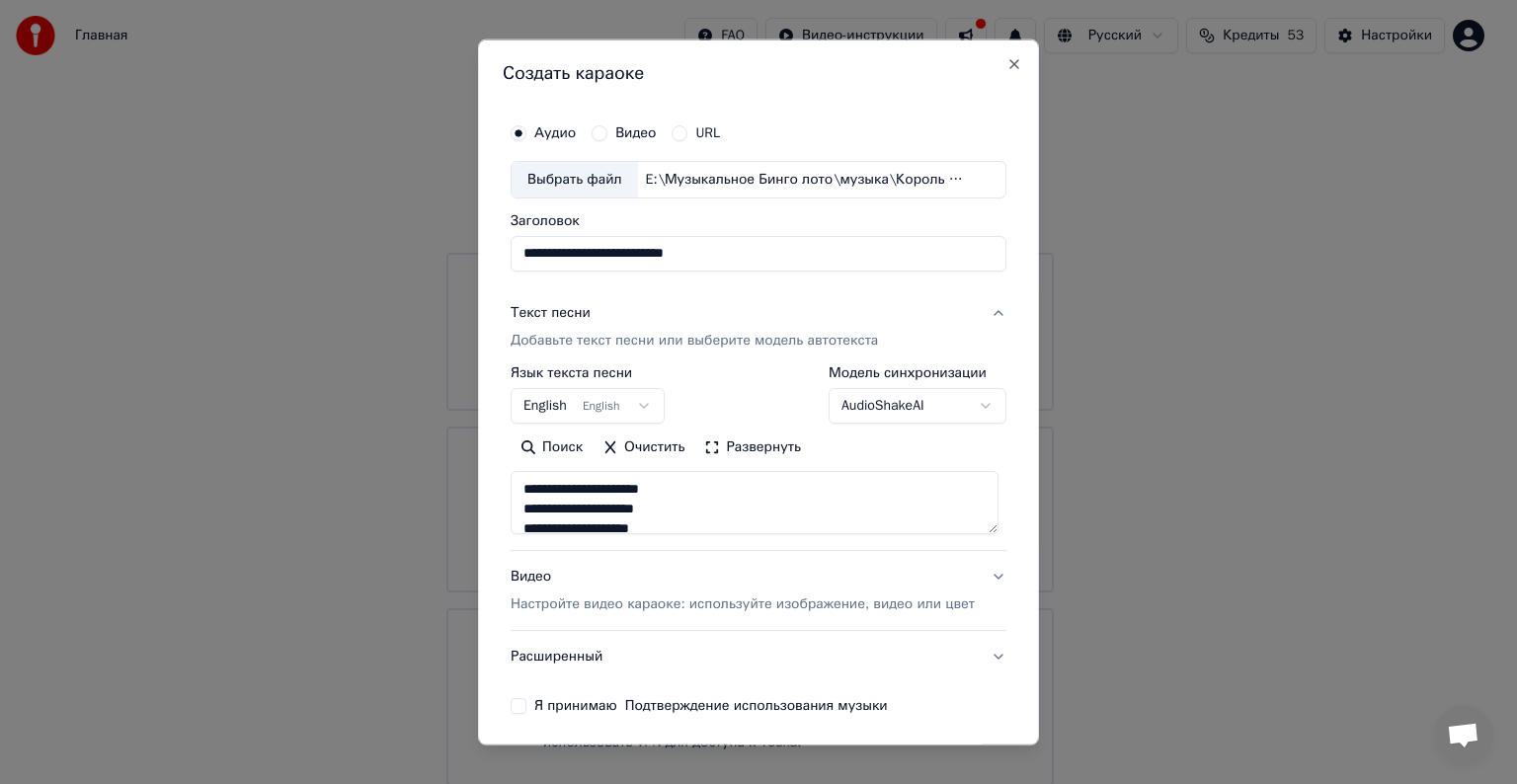 scroll, scrollTop: 1090, scrollLeft: 0, axis: vertical 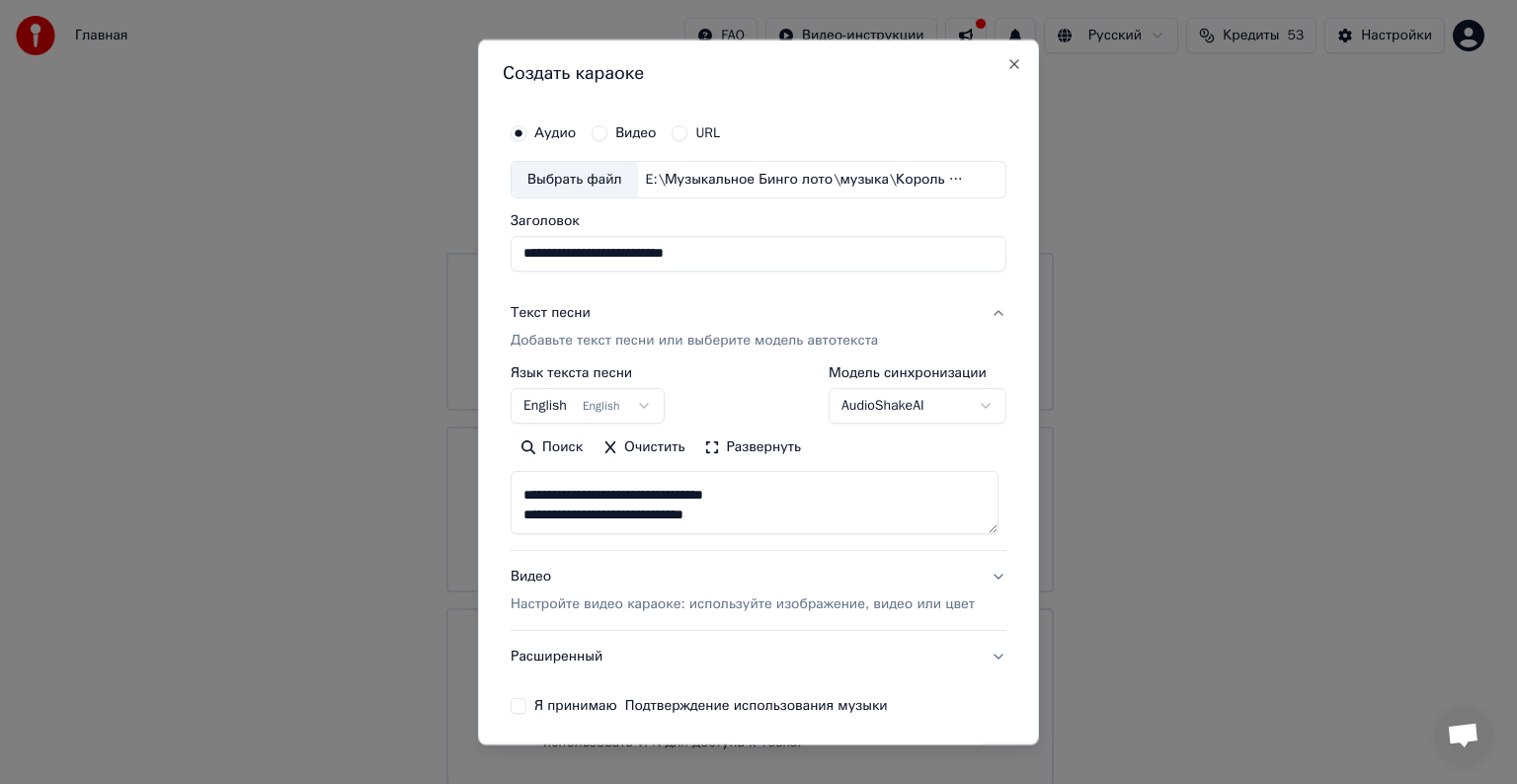 type on "**********" 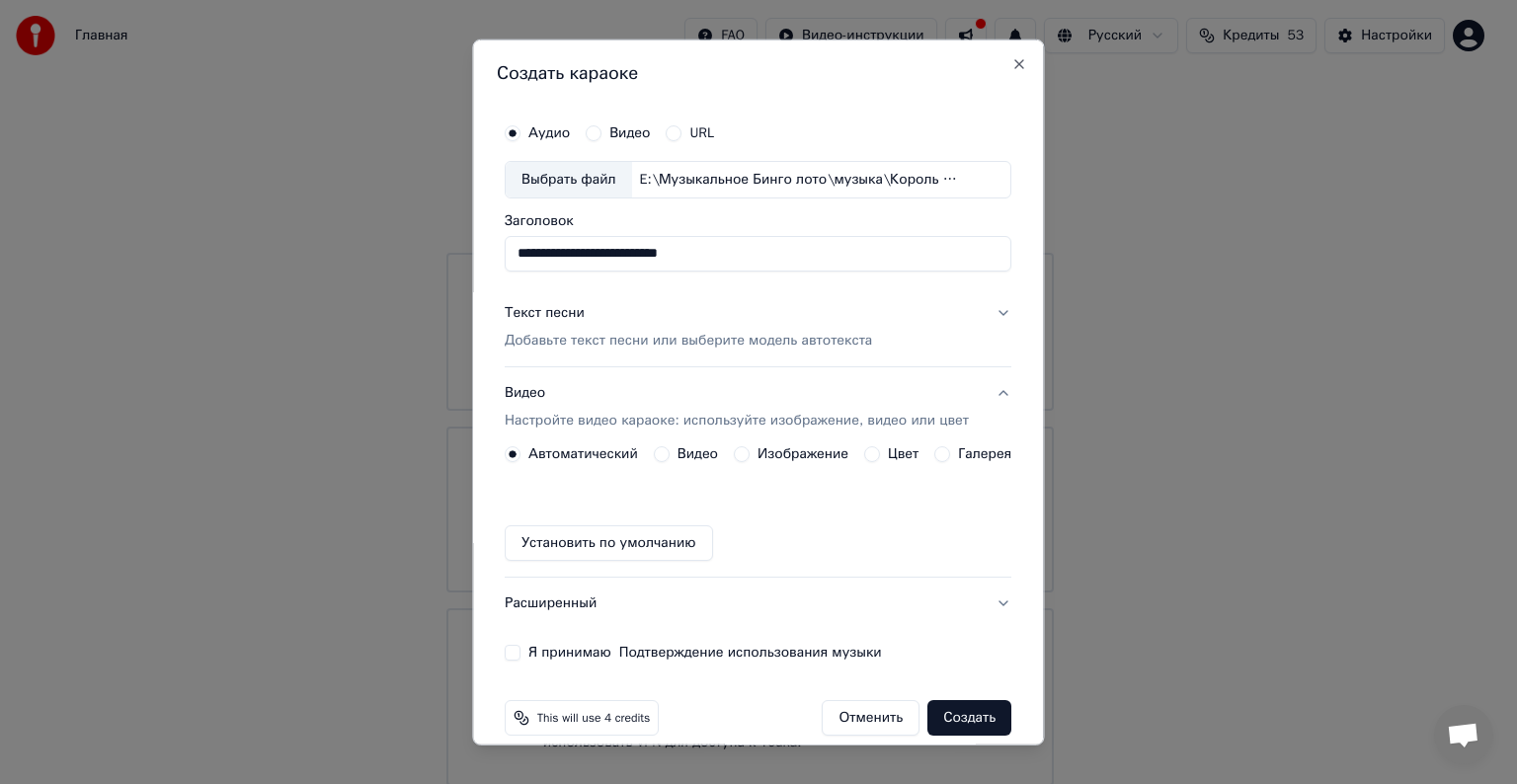 click on "Видео" at bounding box center (662, 454) 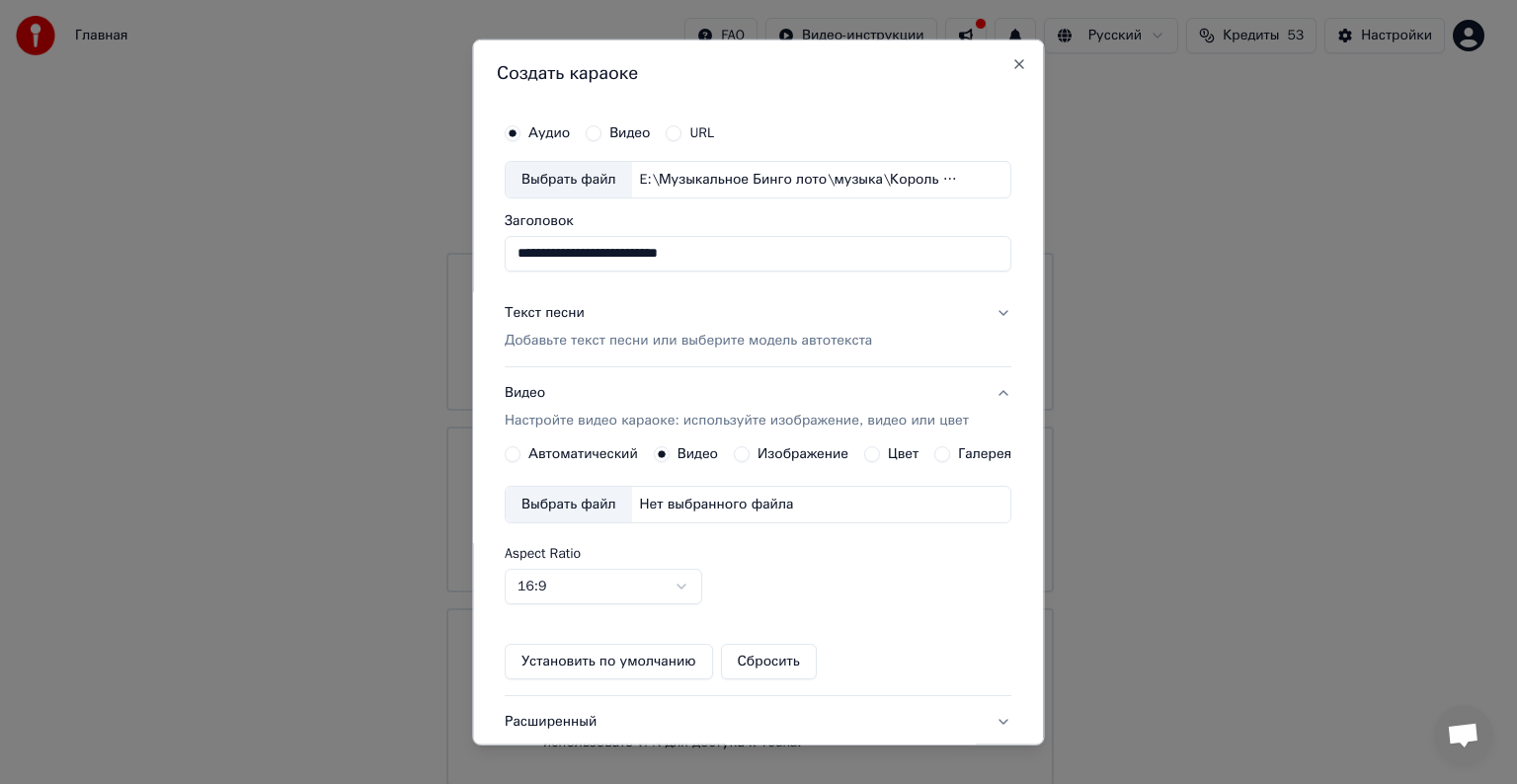 click on "Выбрать файл" at bounding box center (569, 505) 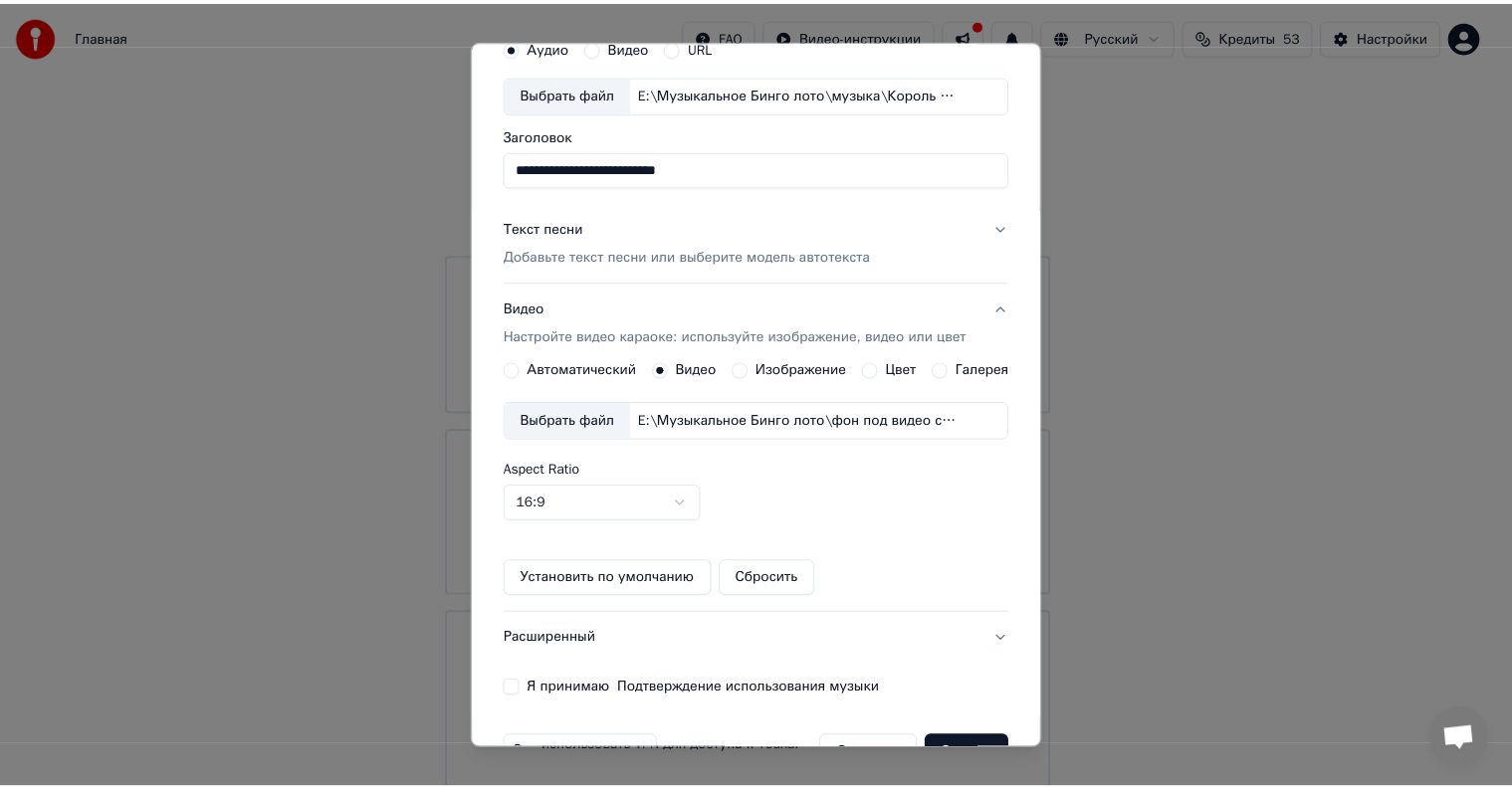 scroll, scrollTop: 142, scrollLeft: 0, axis: vertical 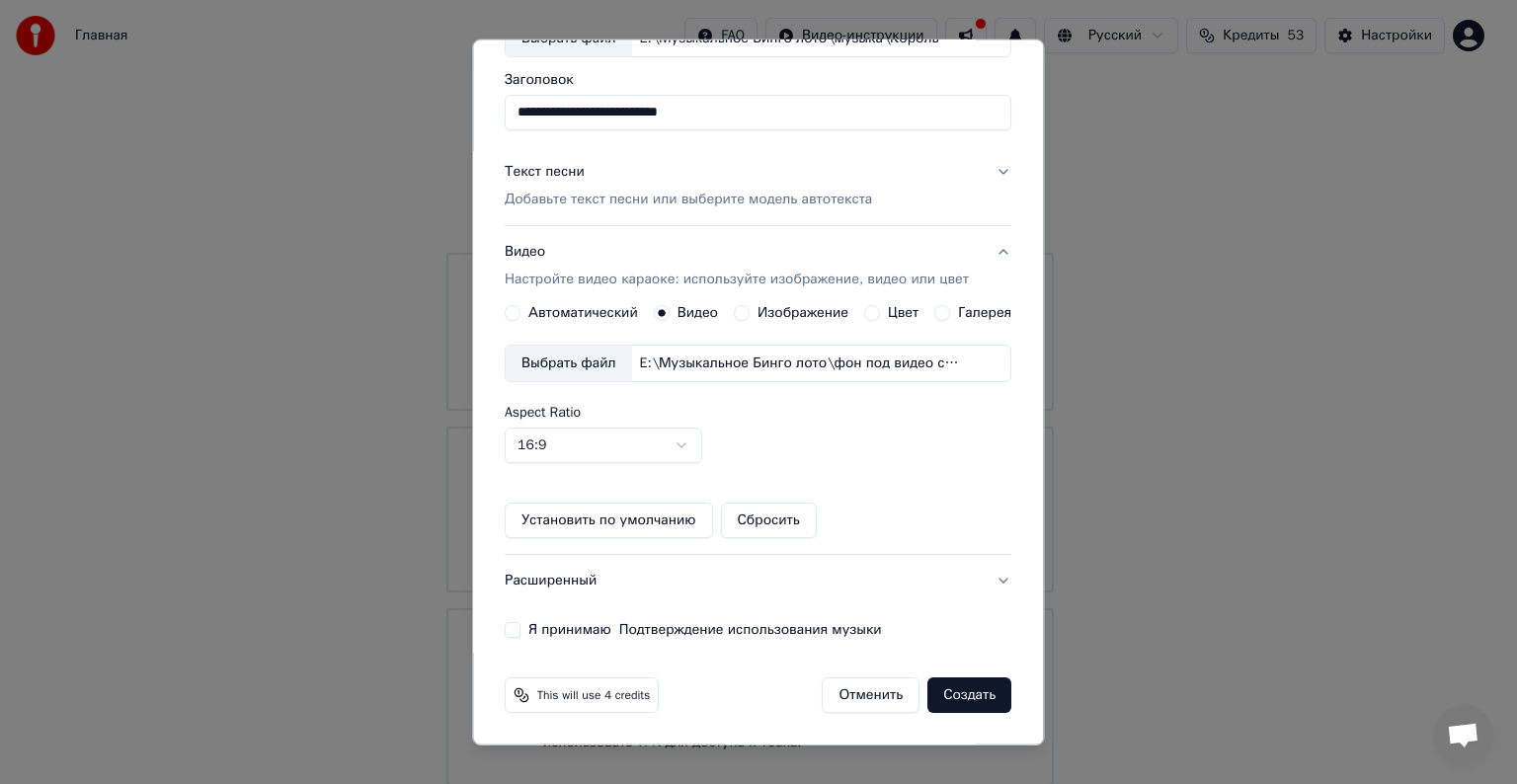 click on "Я принимаю   Подтверждение использования музыки" at bounding box center [513, 630] 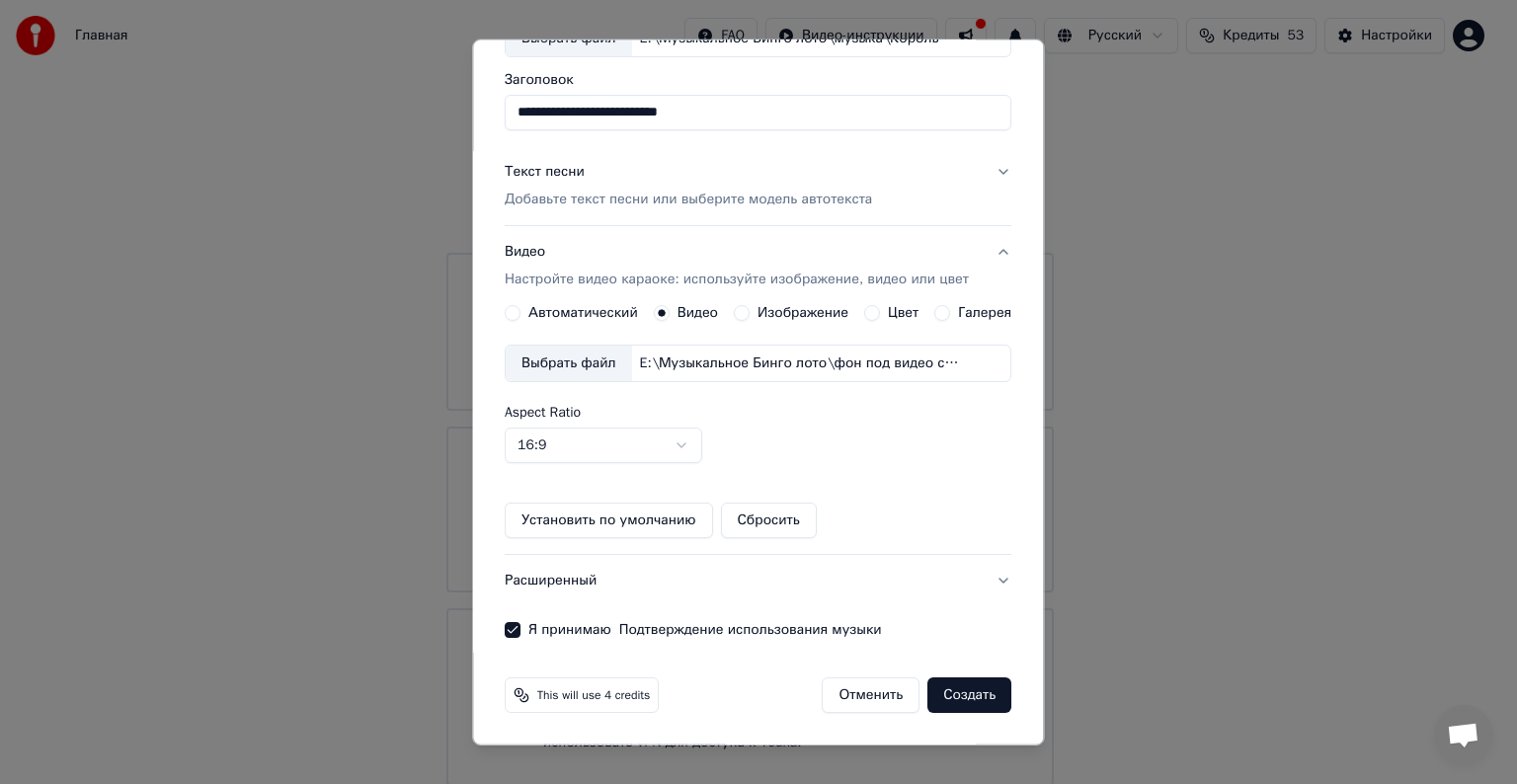 click on "Создать" at bounding box center (970, 695) 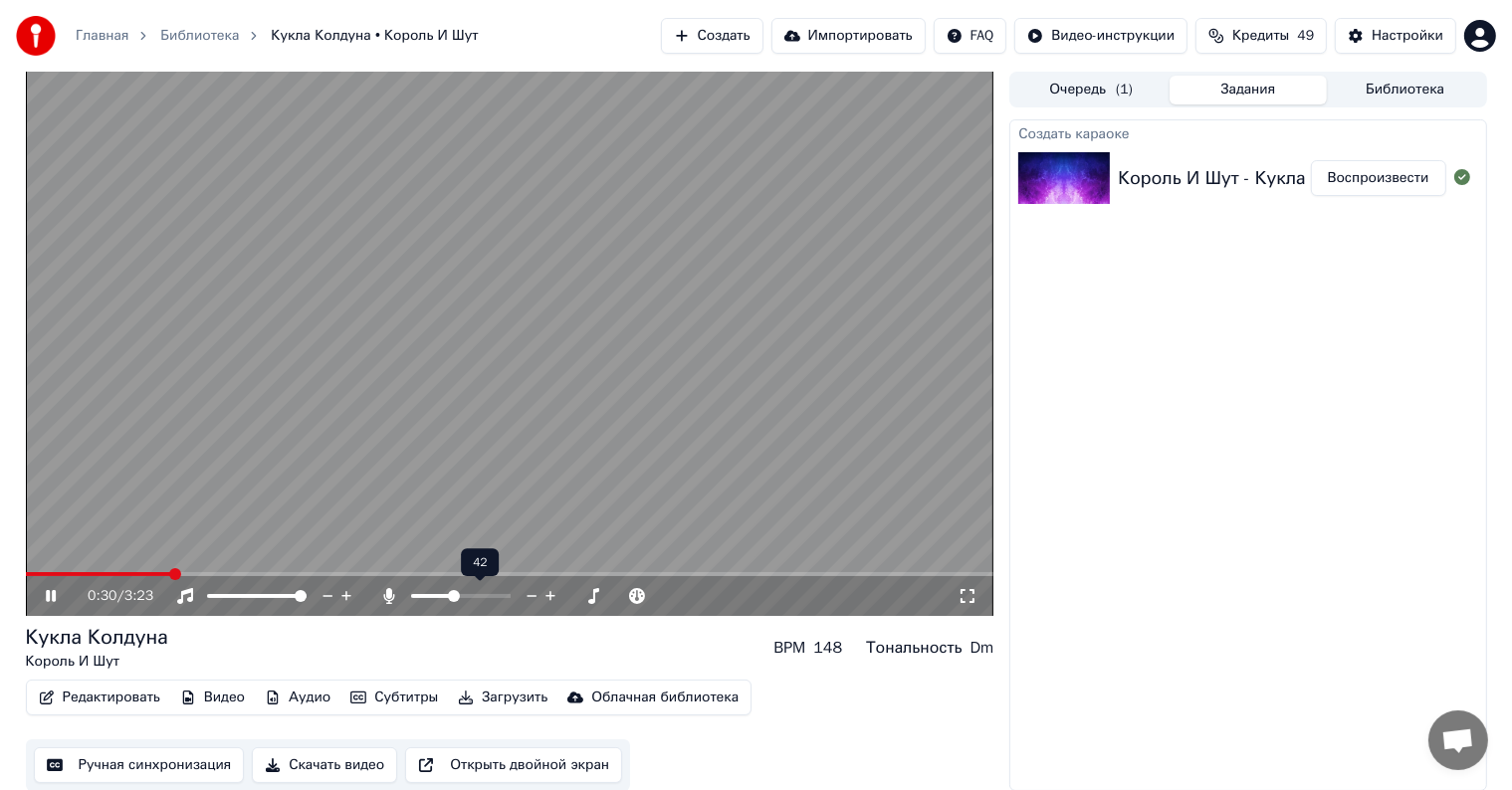 click at bounding box center (461, 596) 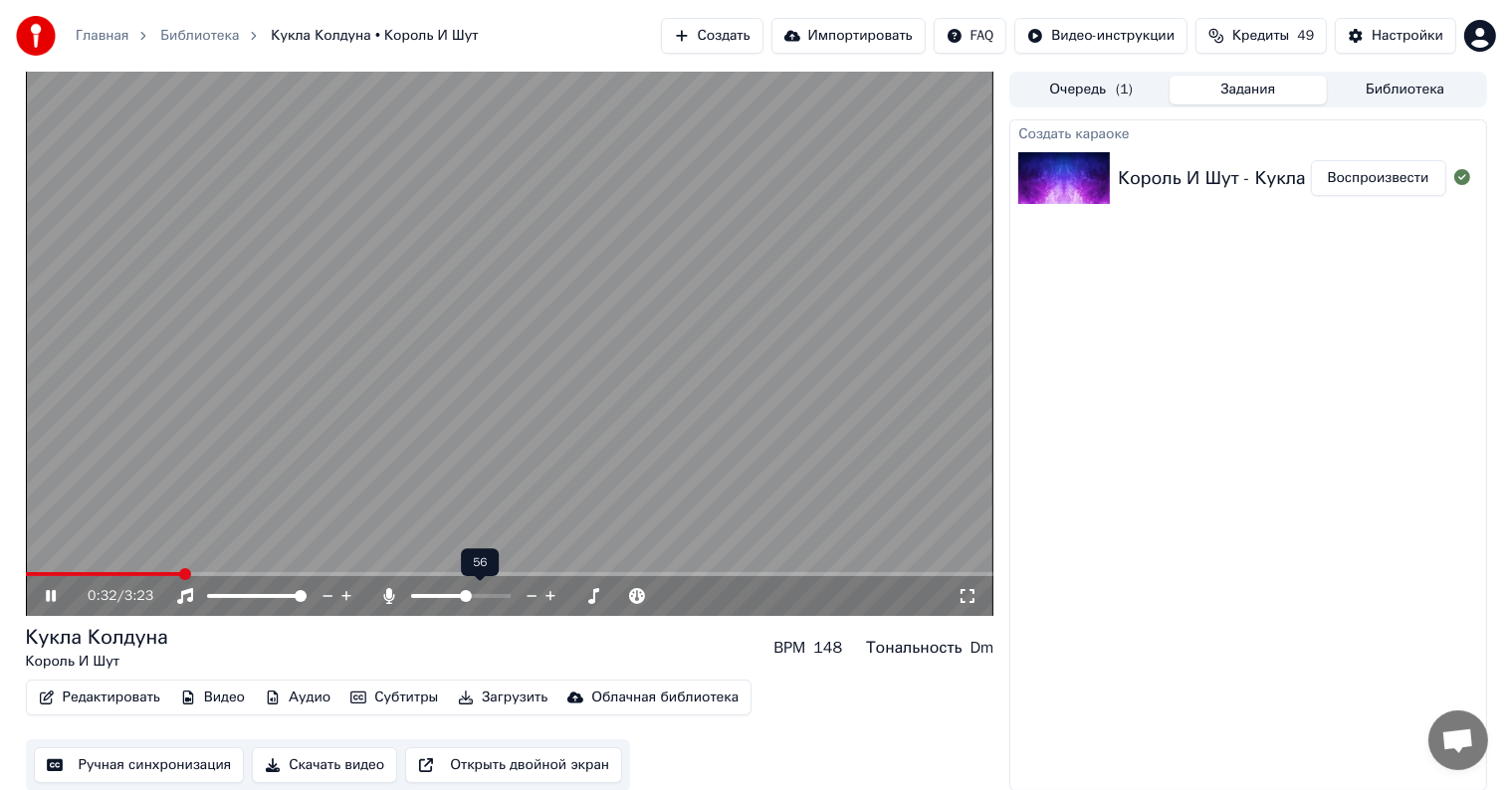 click at bounding box center (461, 596) 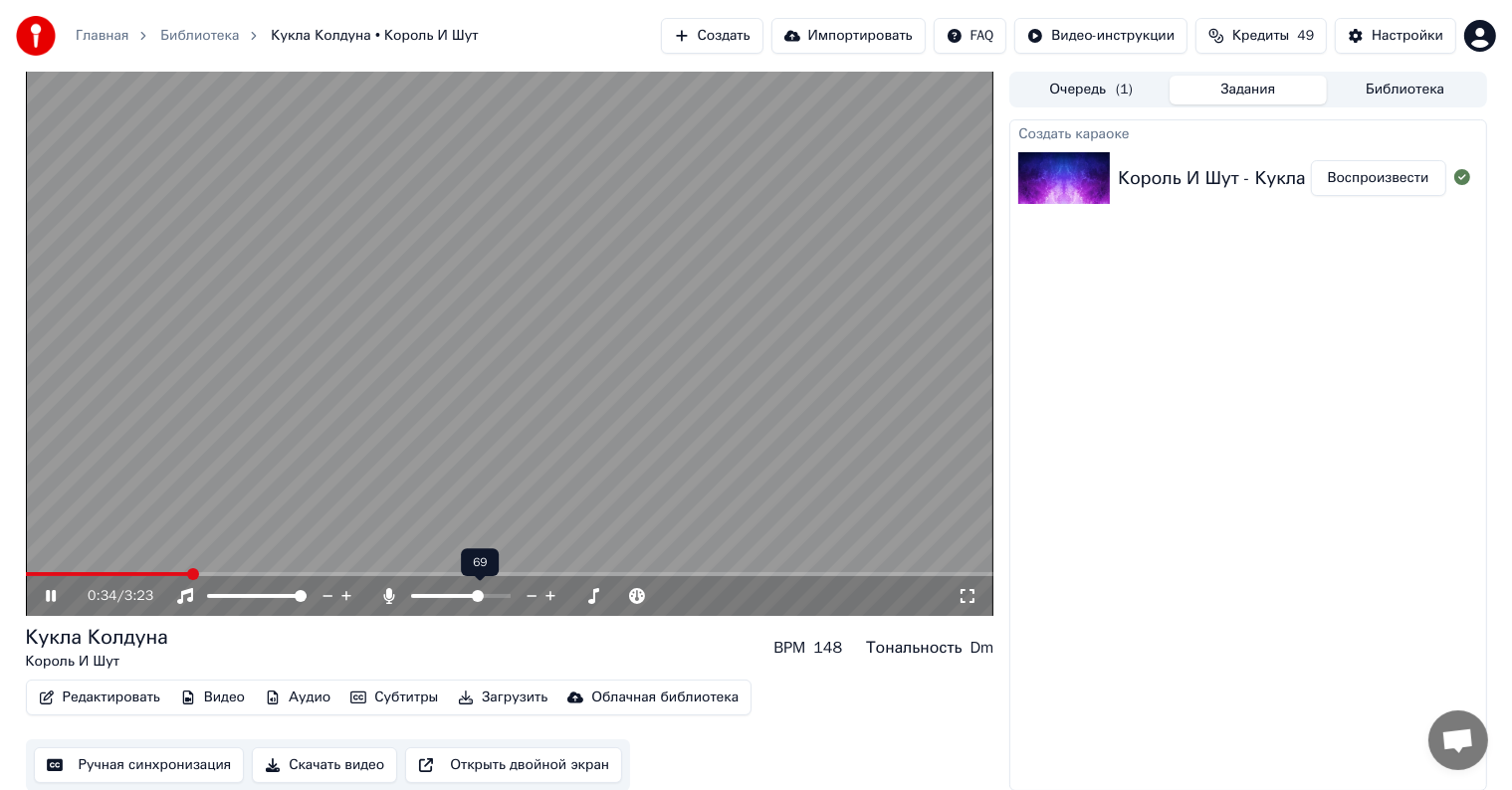 click at bounding box center [461, 596] 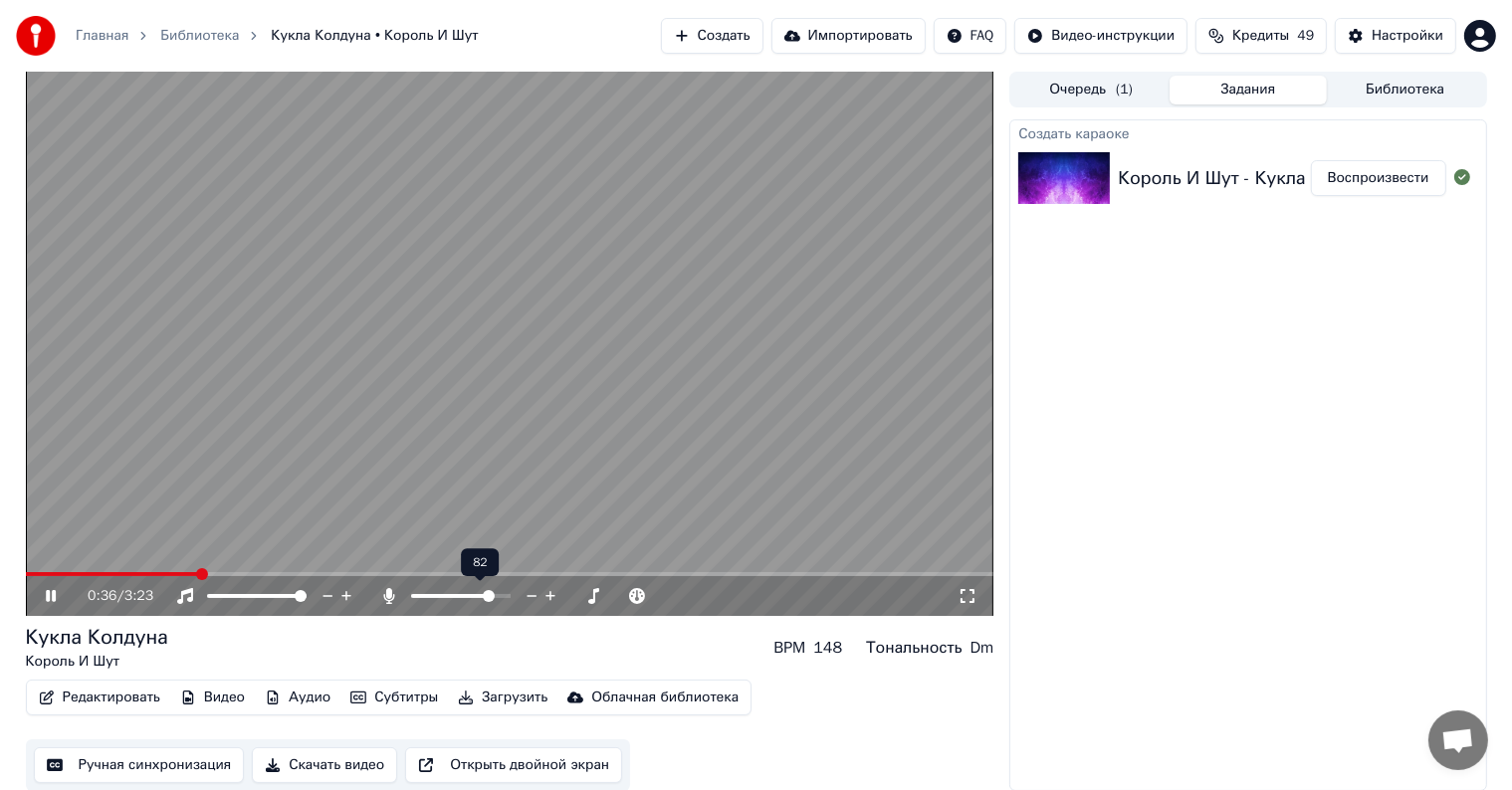 click at bounding box center (461, 596) 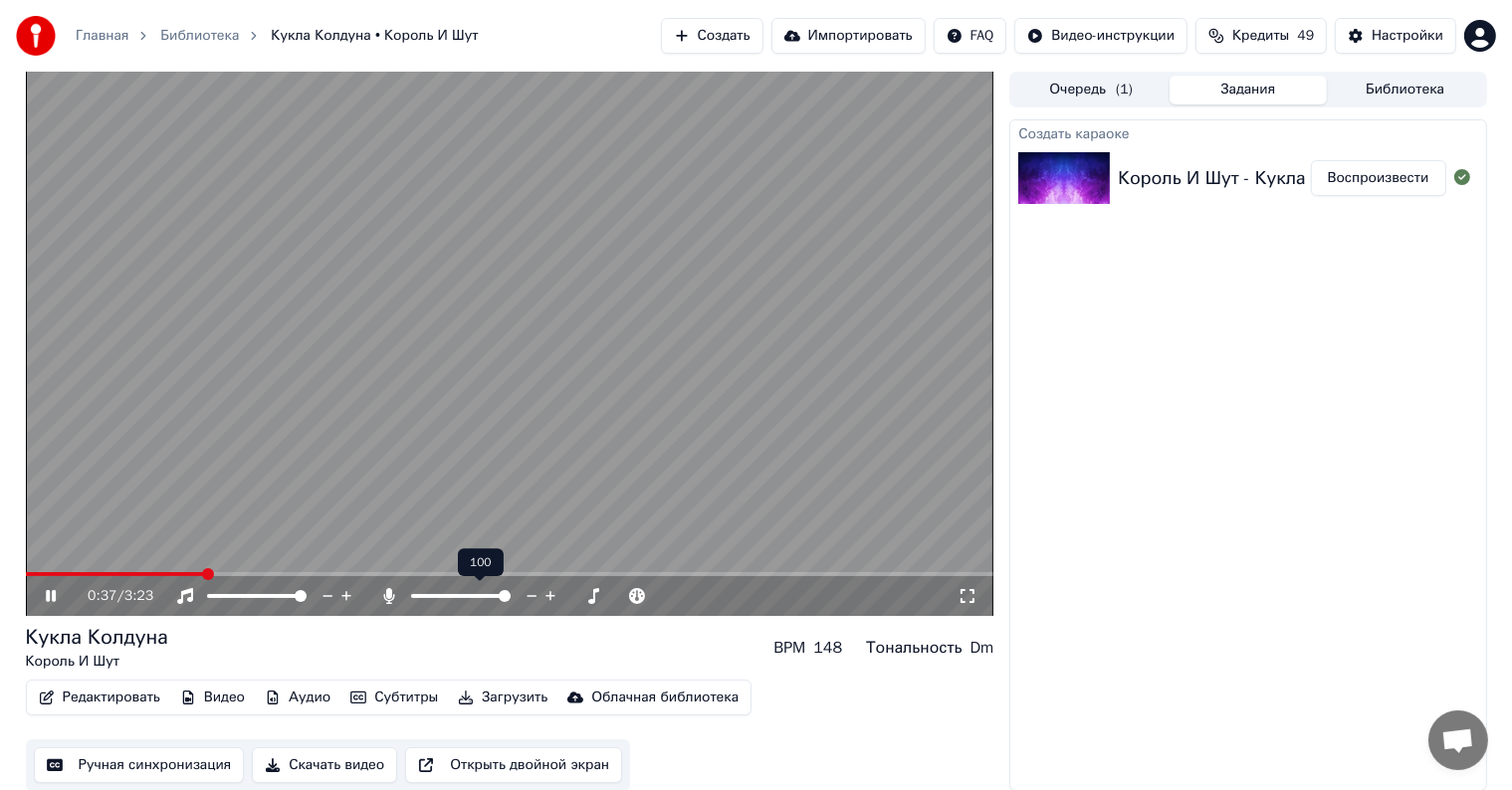 click at bounding box center (505, 596) 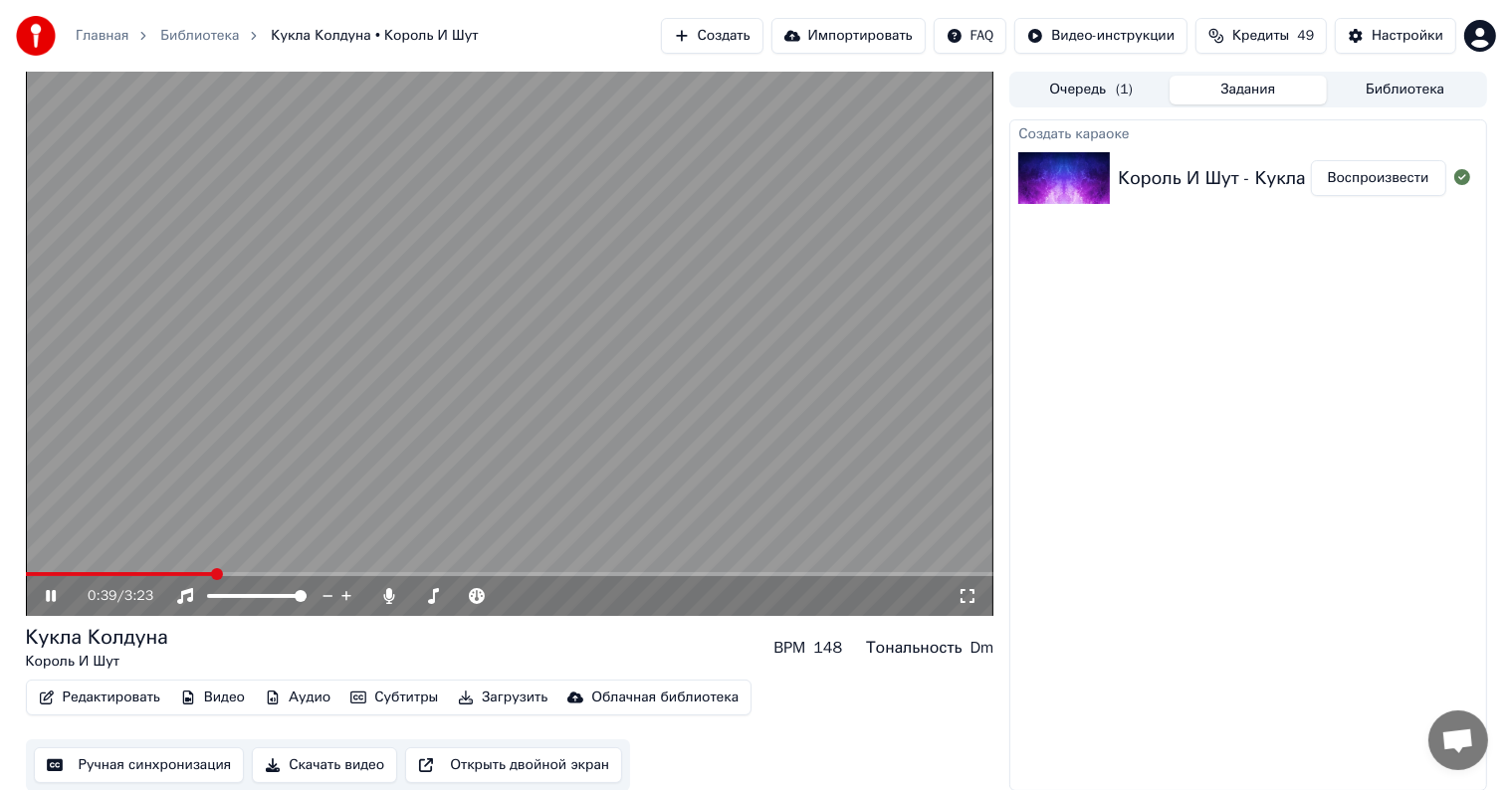 click at bounding box center (510, 343) 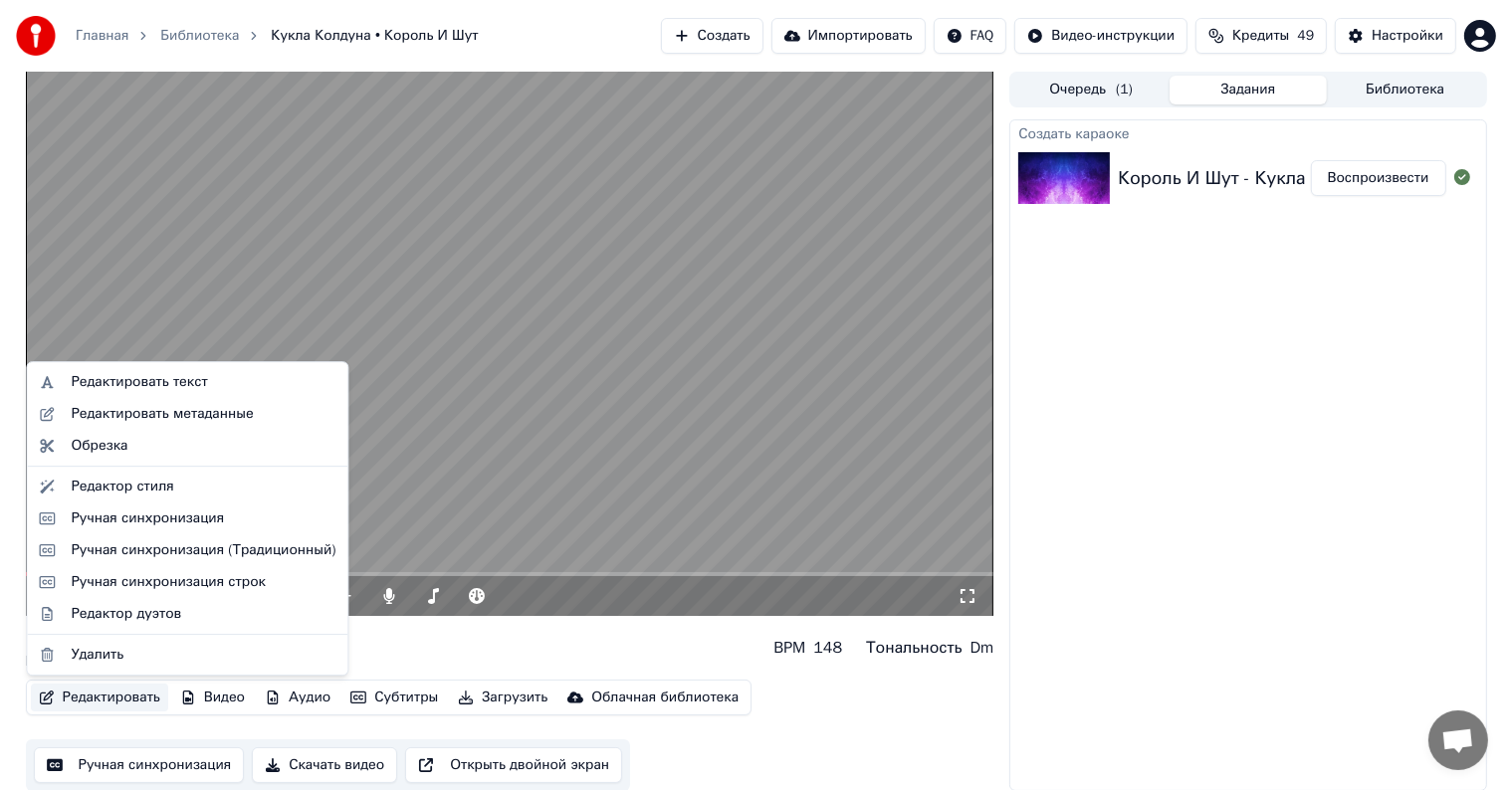 click on "Редактировать" at bounding box center (100, 697) 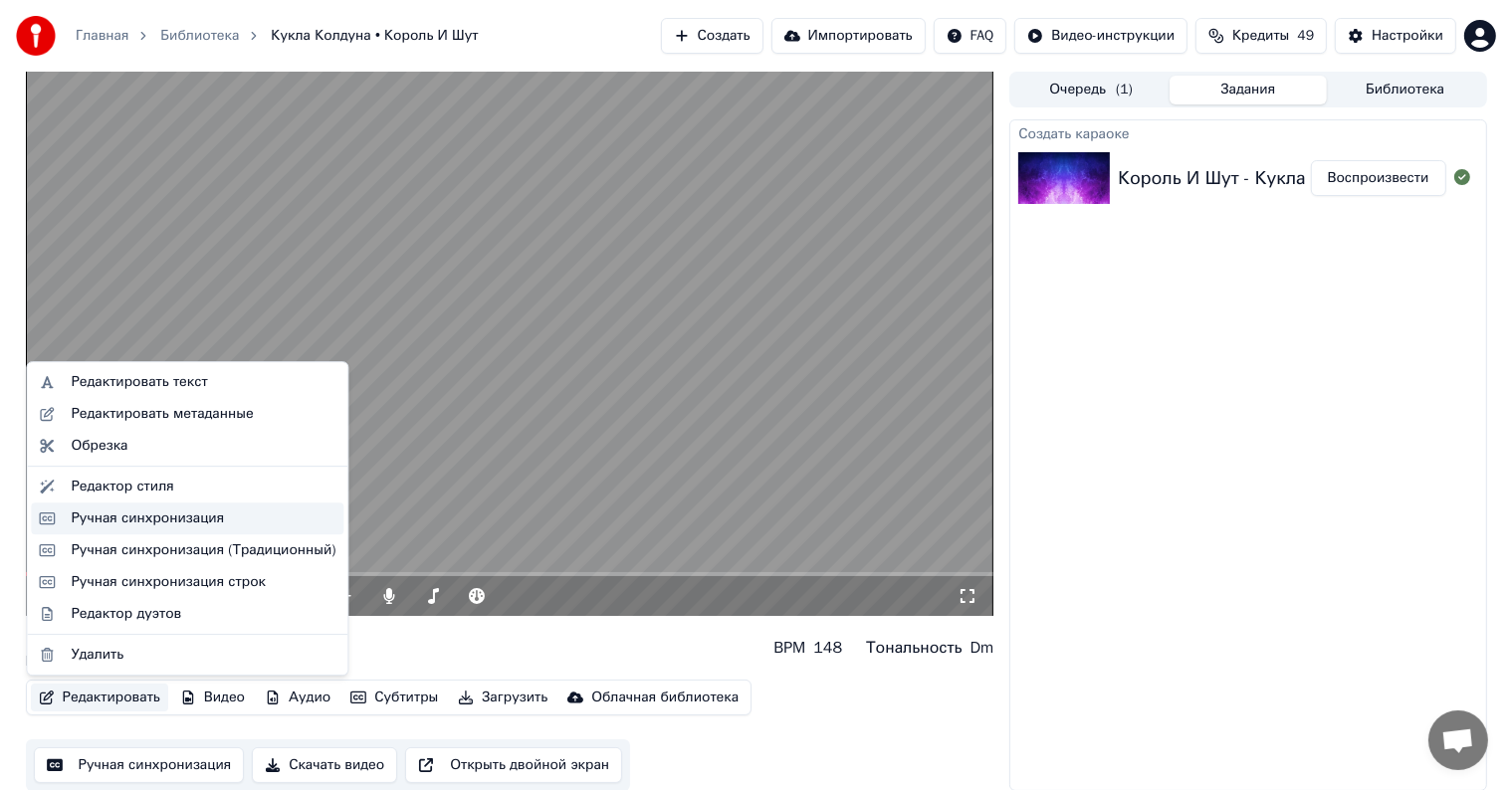 click on "Ручная синхронизация" at bounding box center [147, 518] 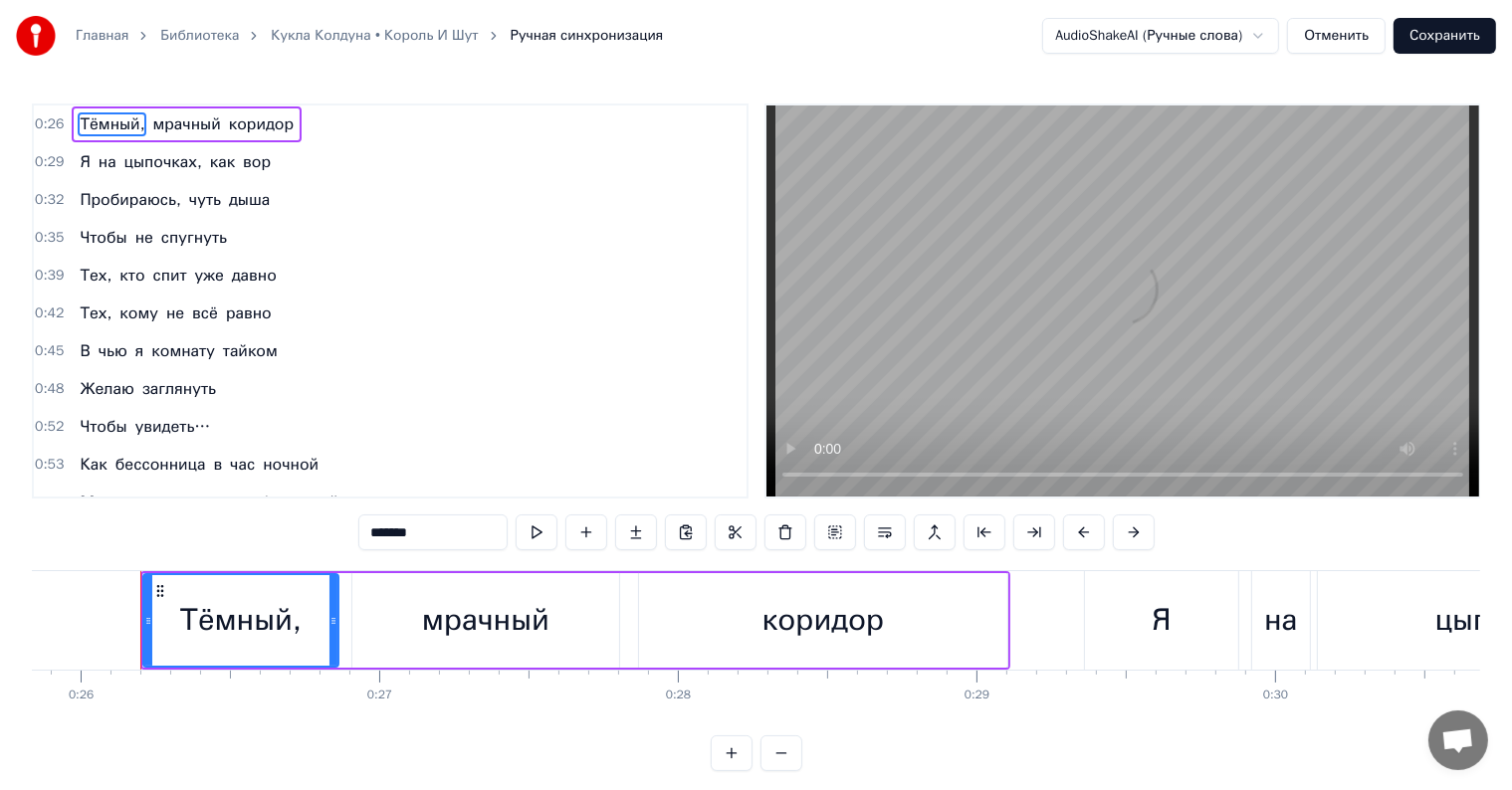 scroll, scrollTop: 0, scrollLeft: 7723, axis: horizontal 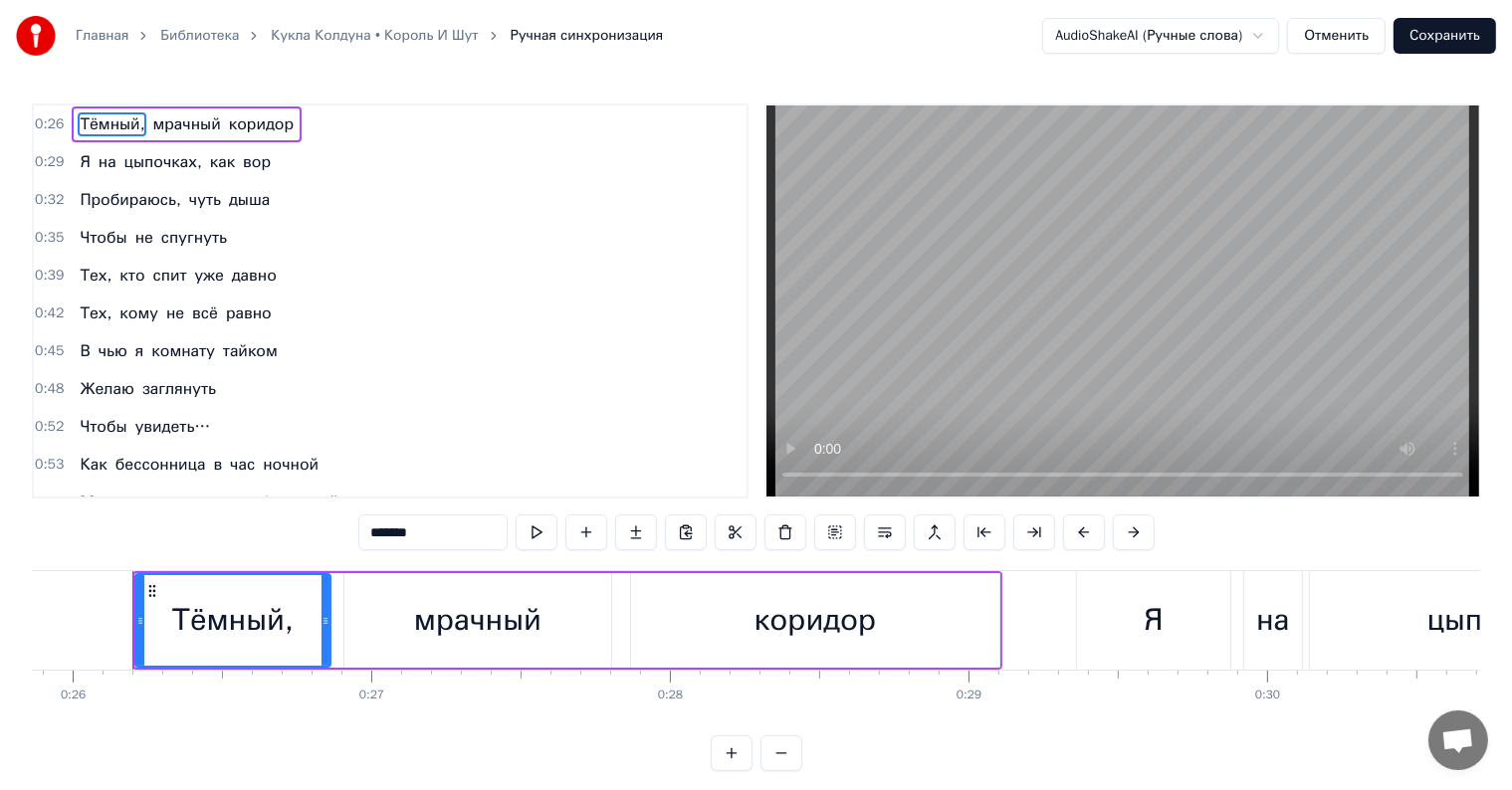 click on "Тёмный, мрачный коридор" at bounding box center [186, 124] 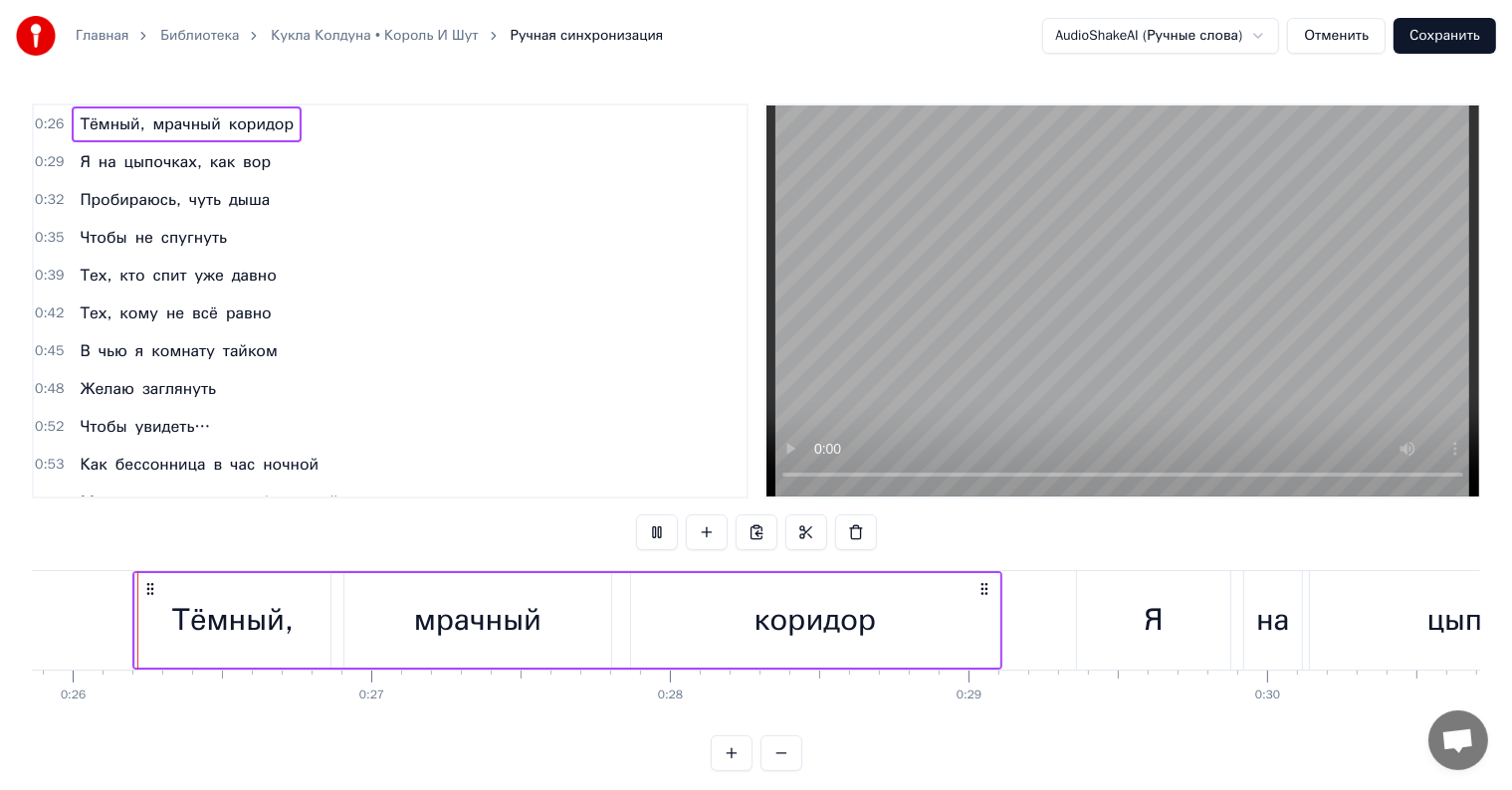 scroll, scrollTop: 341, scrollLeft: 0, axis: vertical 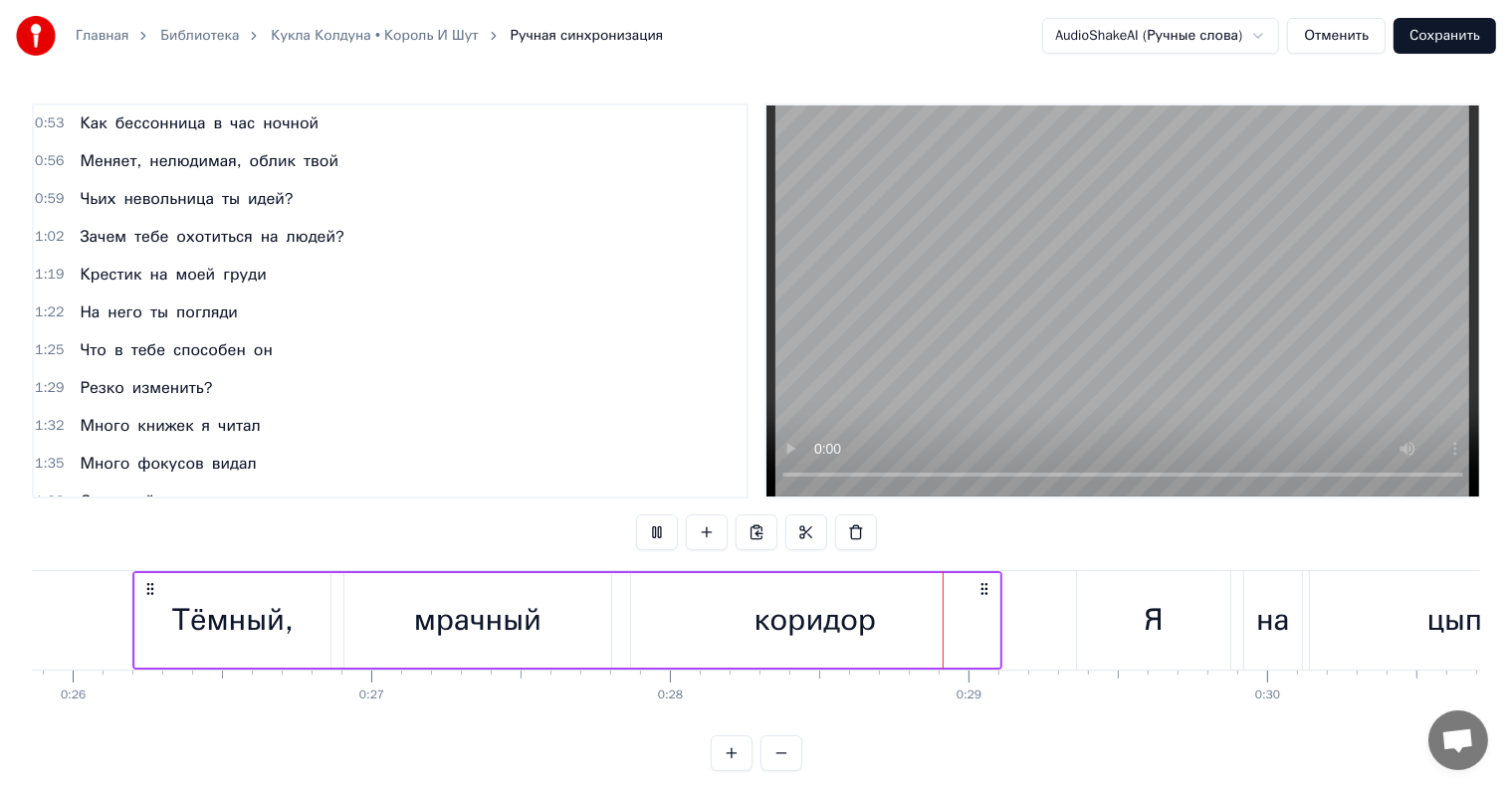 click on "Сохранить" at bounding box center [1444, 36] 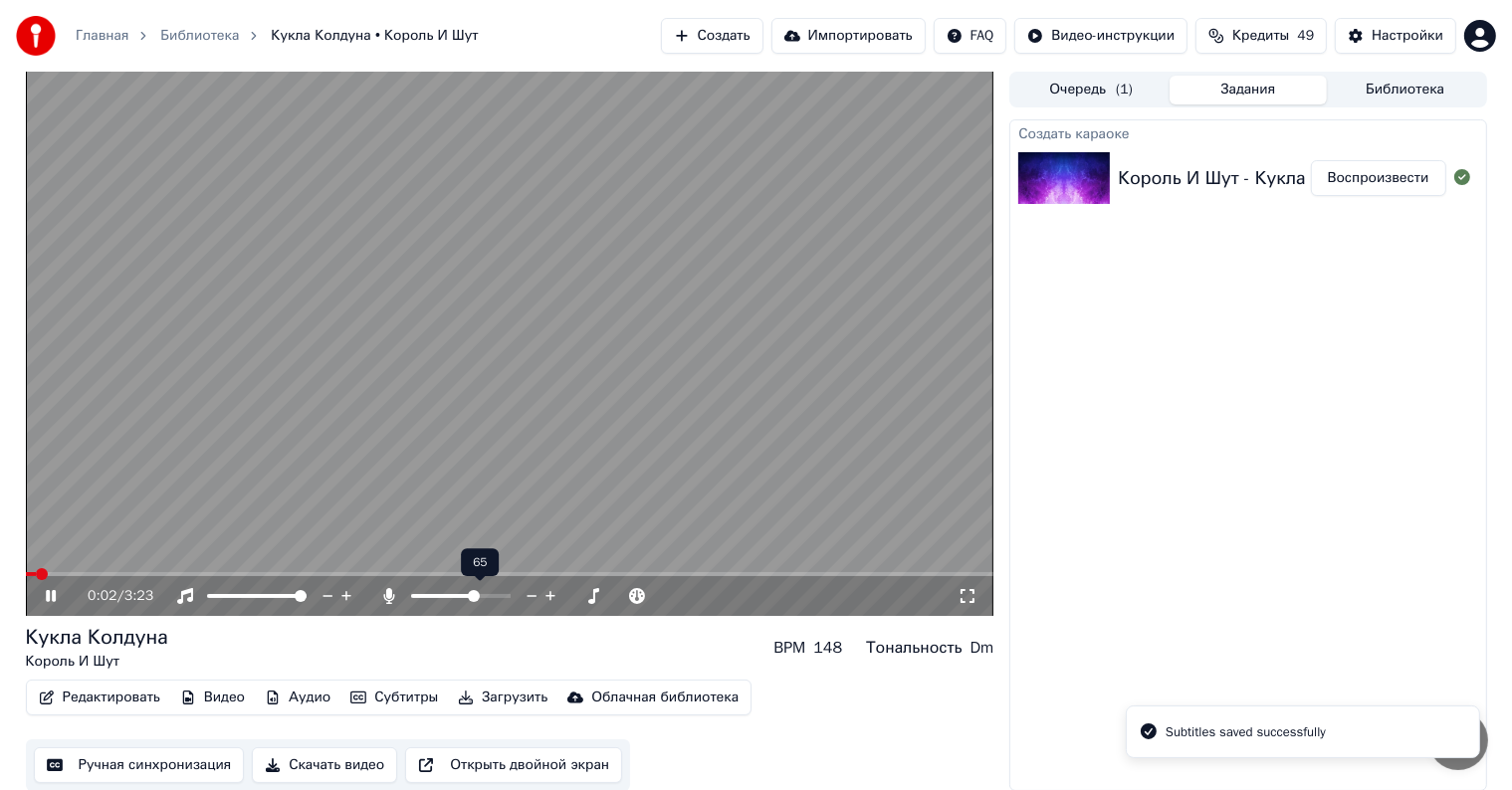 click at bounding box center [443, 596] 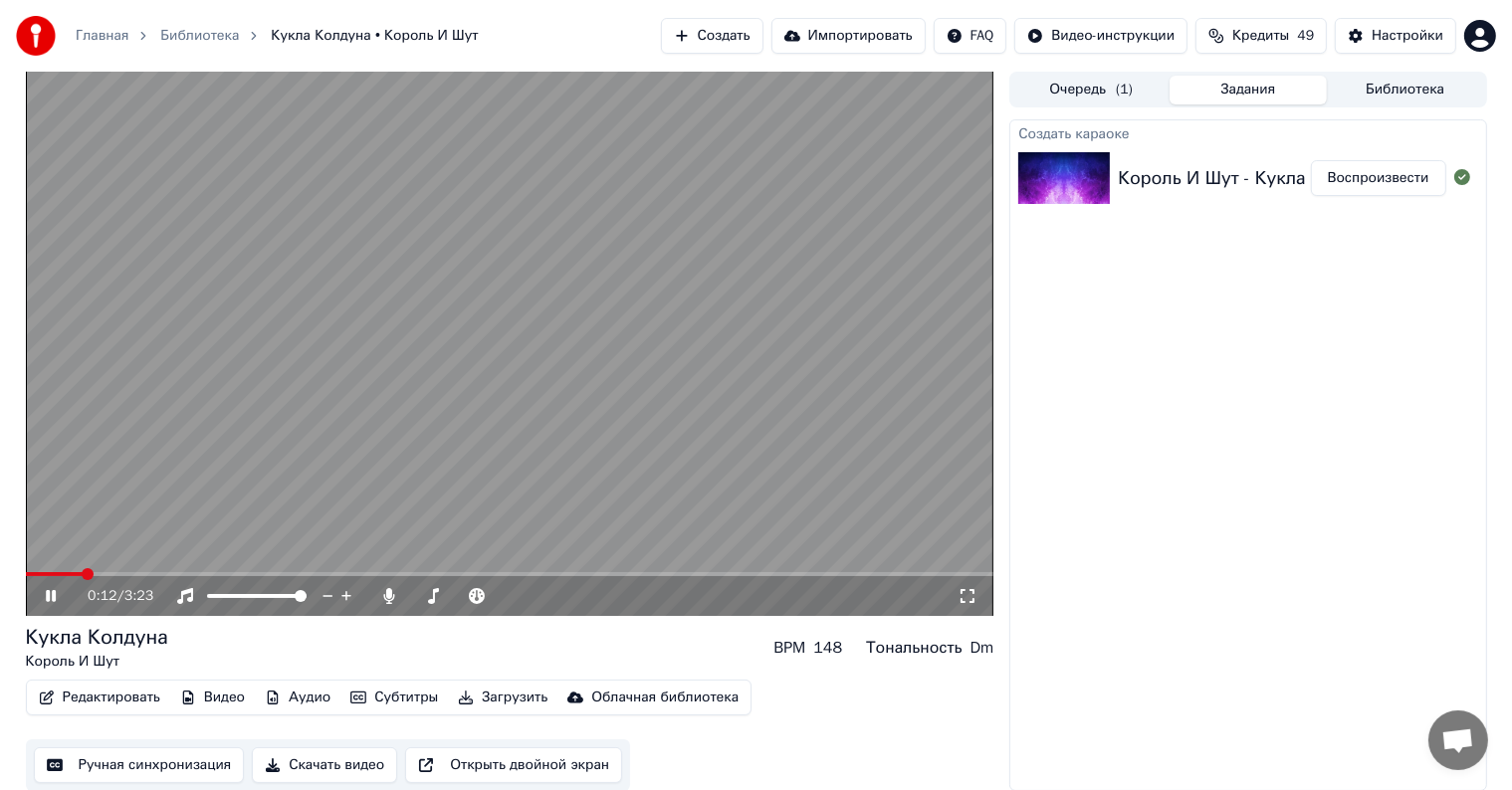 click at bounding box center (510, 574) 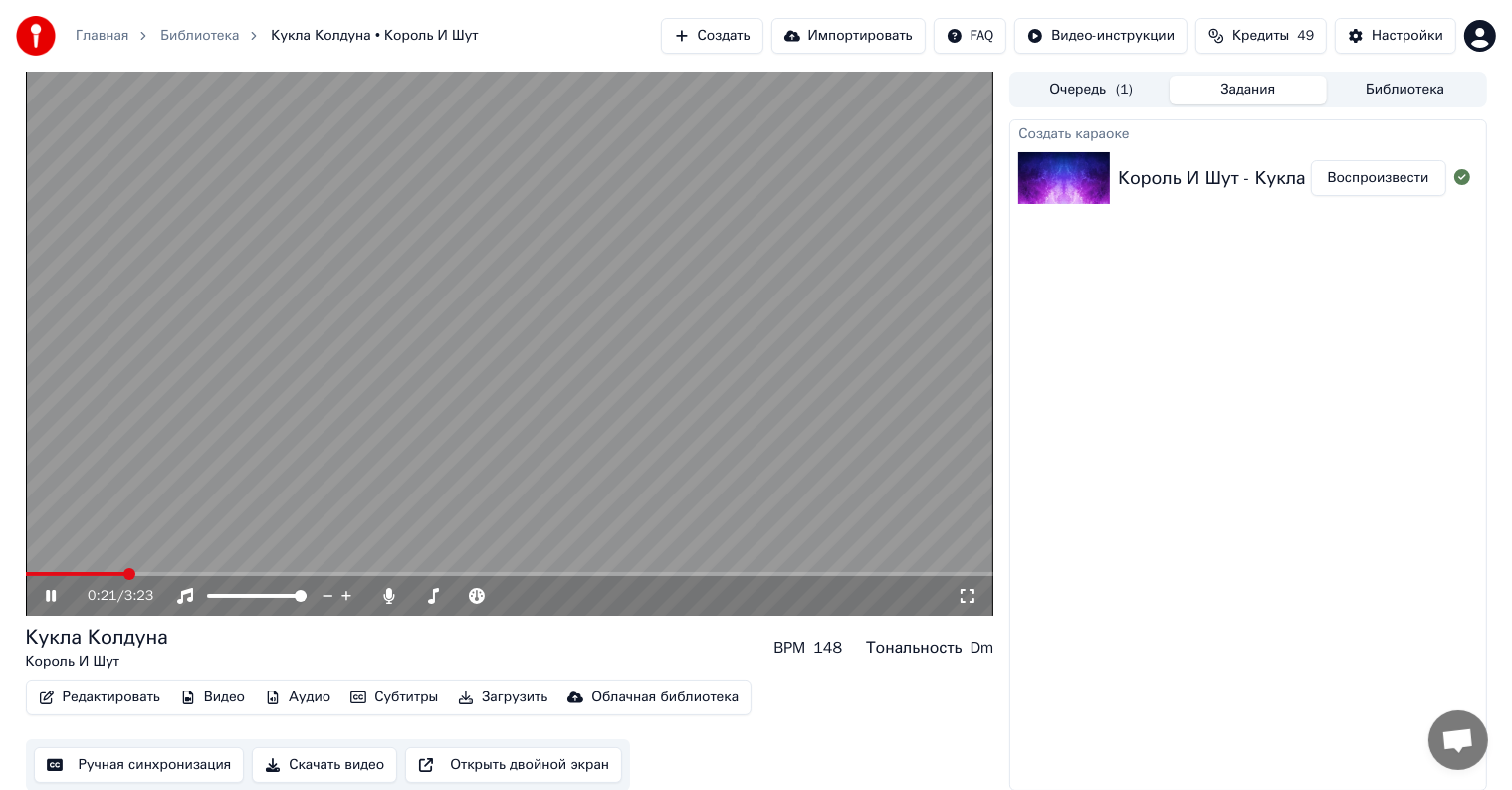 click at bounding box center (510, 574) 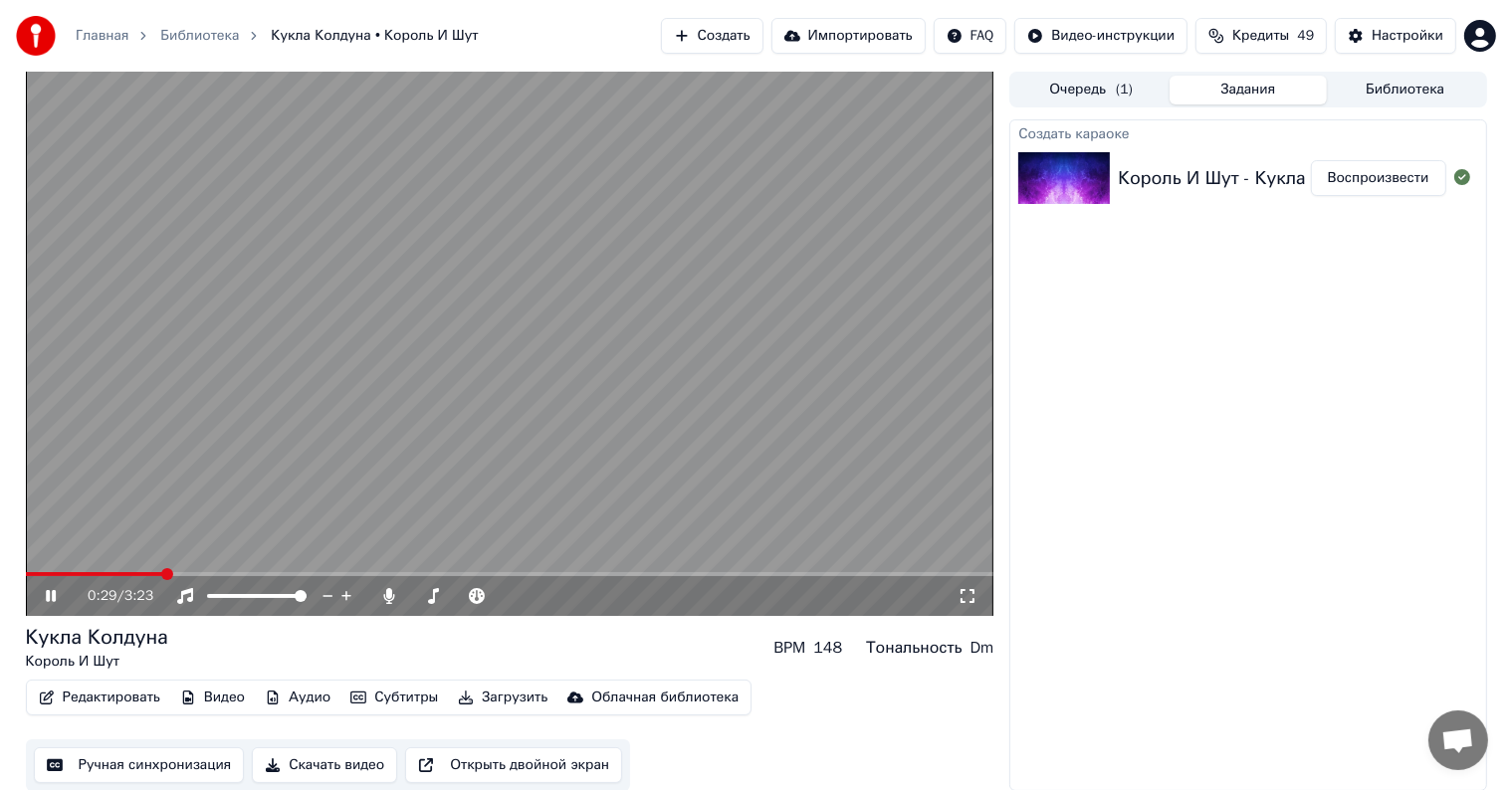 click at bounding box center (510, 574) 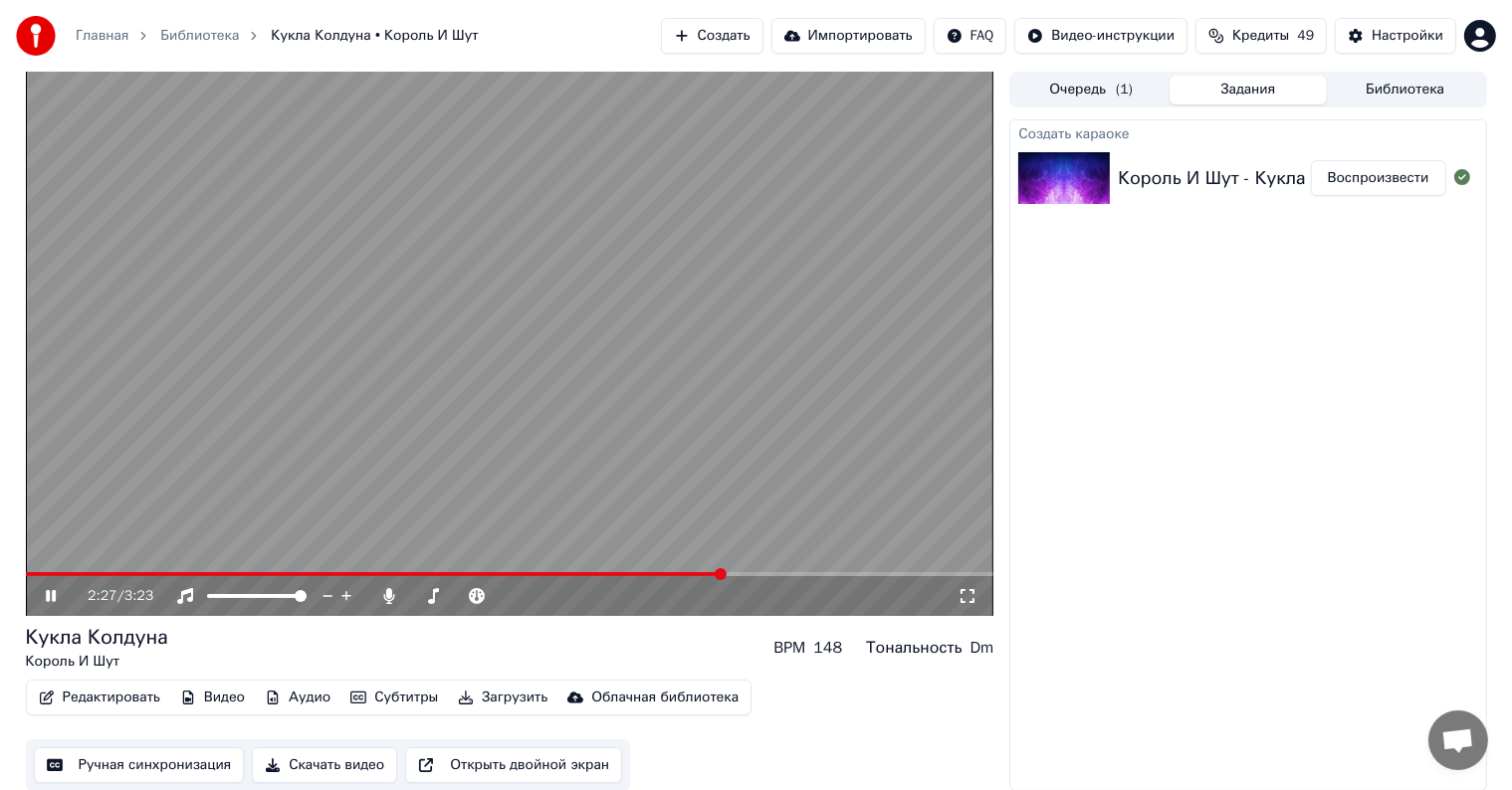 click at bounding box center (374, 574) 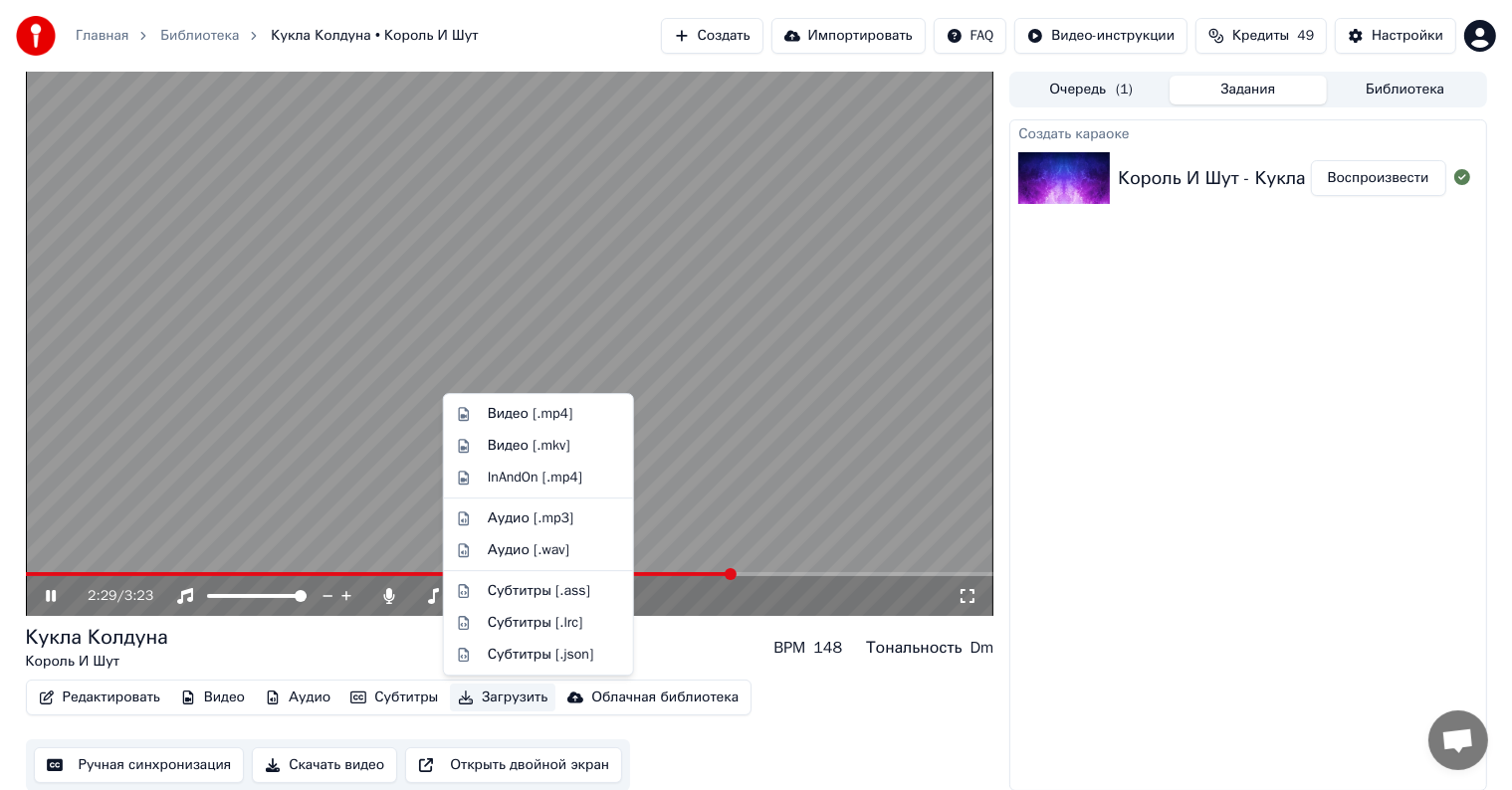 click on "Загрузить" at bounding box center [503, 697] 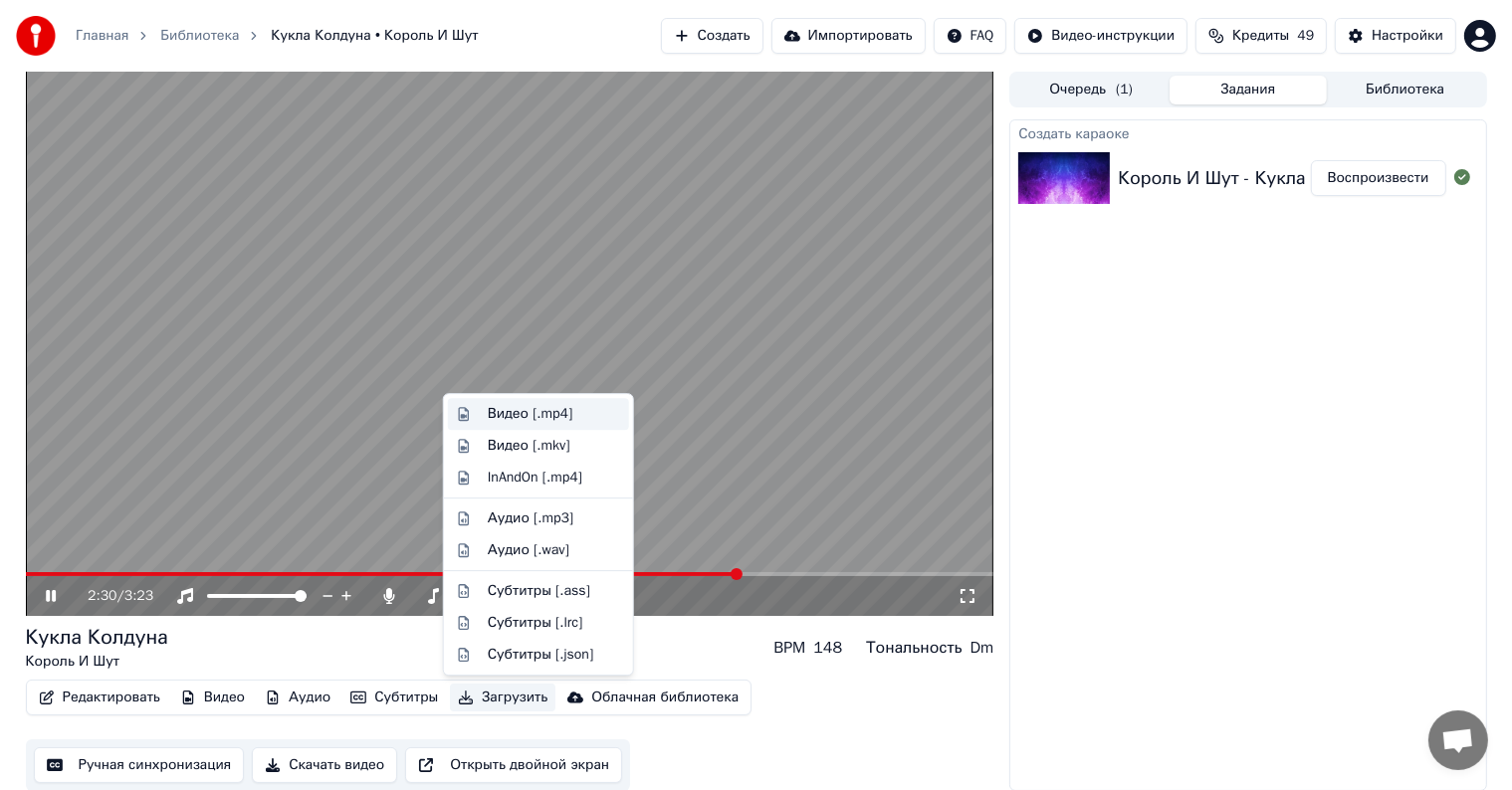 click on "Видео [.mp4]" at bounding box center [530, 414] 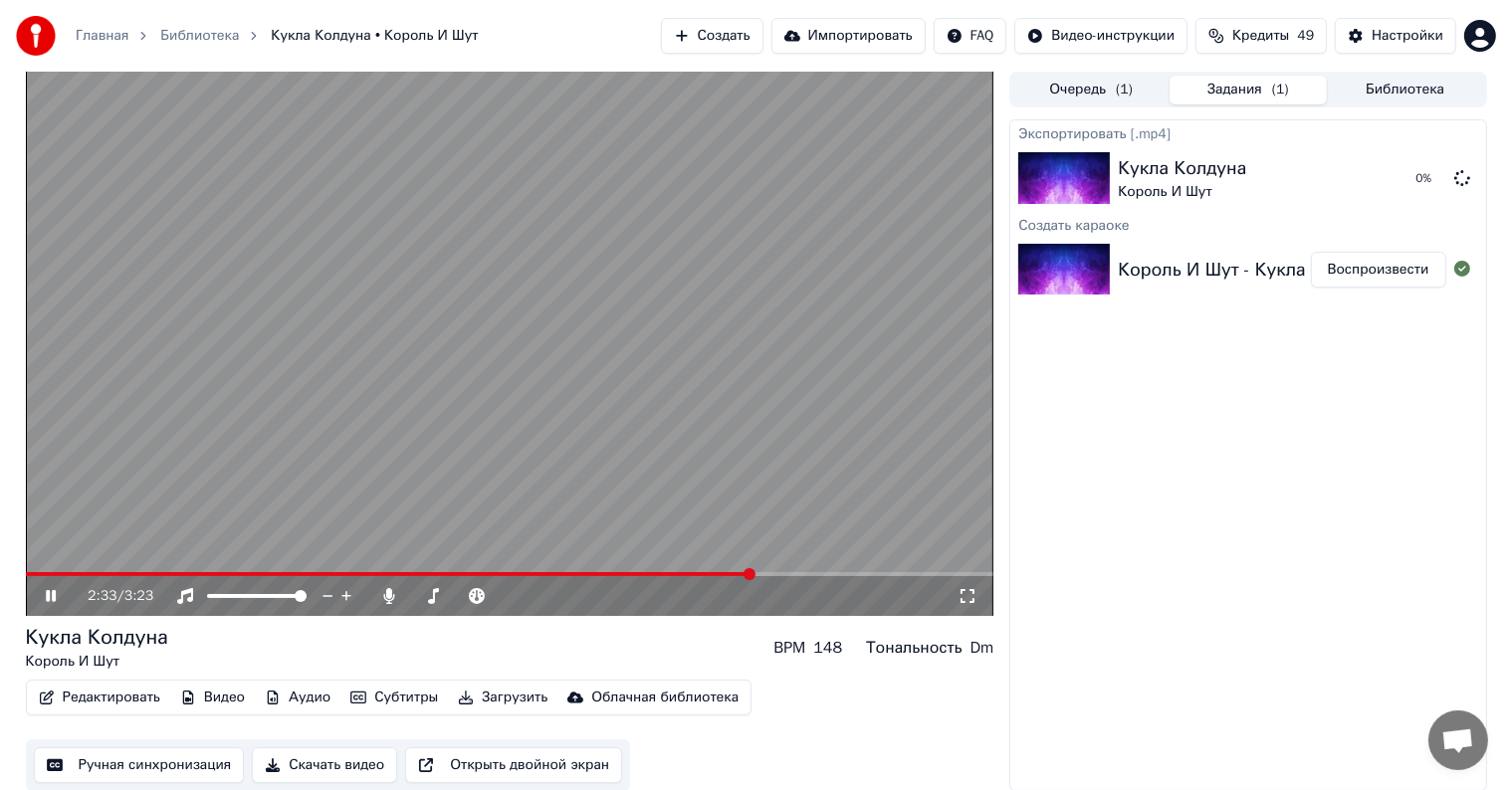 click at bounding box center [510, 343] 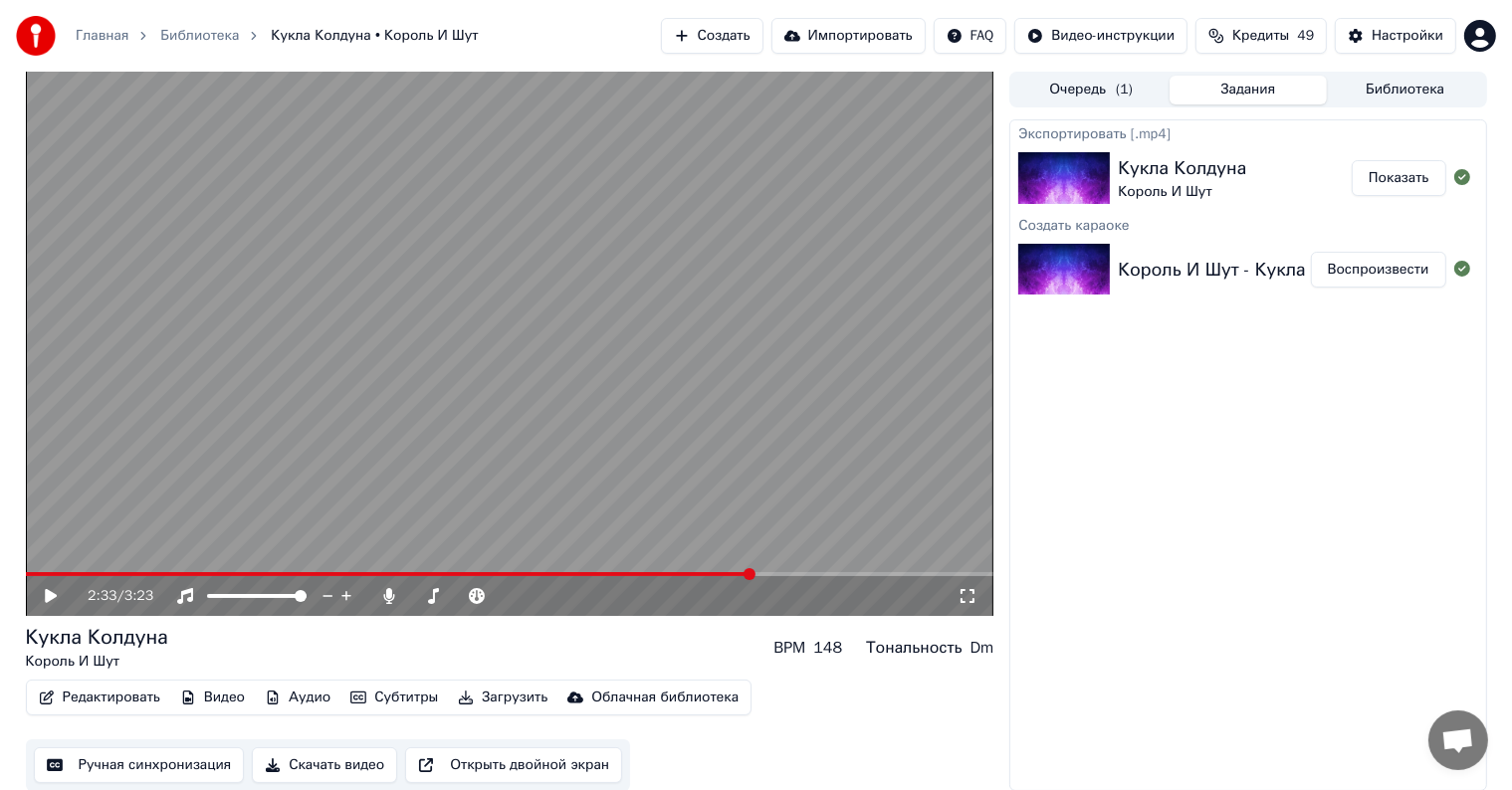 click on "Экспортировать [.mp4] Кукла Колдуна Король И Шут Показать Создать караоке Король И Шут - Кукла Колдуна Воспроизвести" at bounding box center (1247, 455) 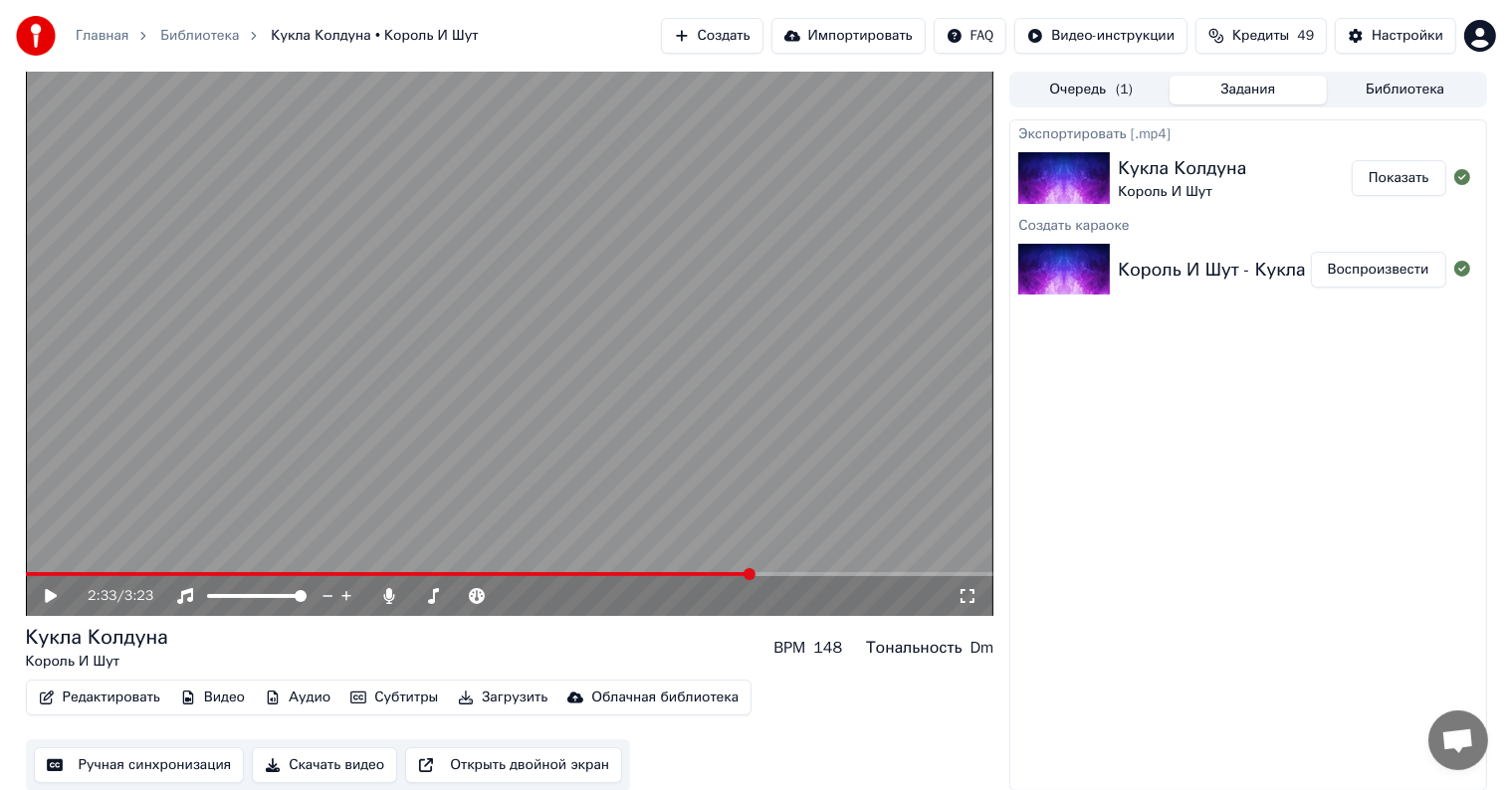 click on "Показать" at bounding box center (1399, 178) 